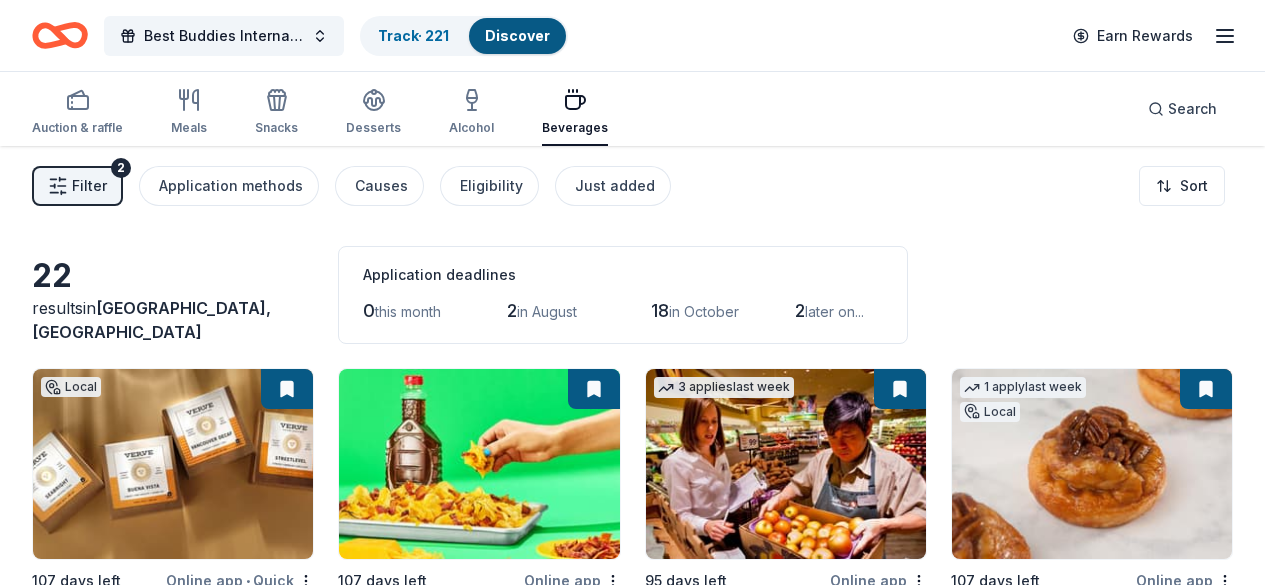scroll, scrollTop: 0, scrollLeft: 0, axis: both 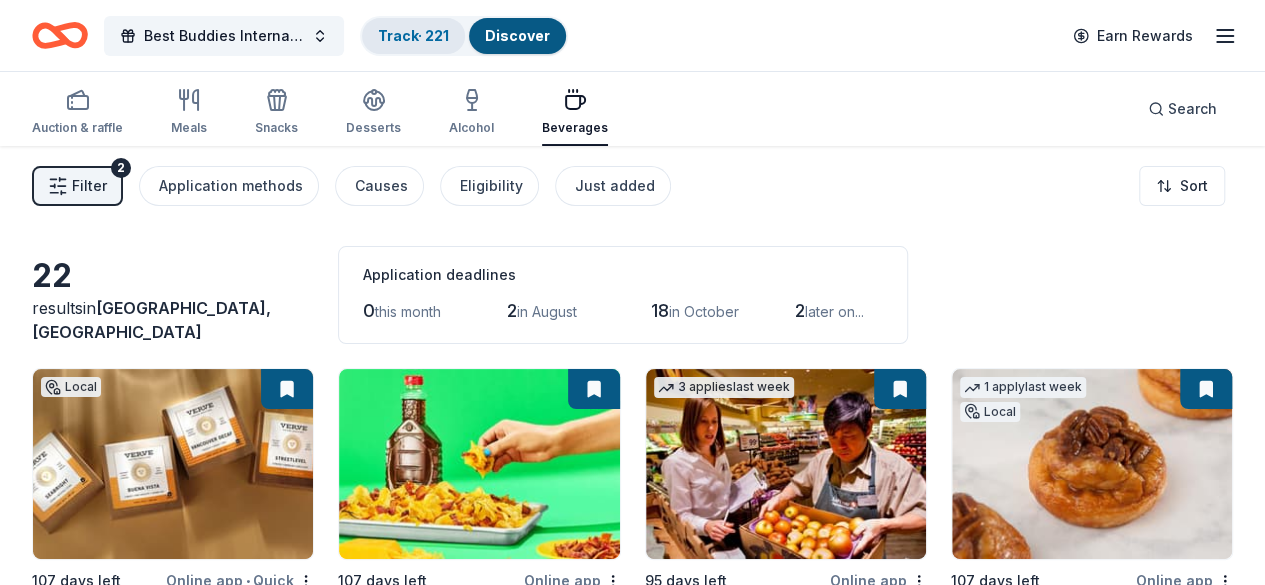 click on "Track  · 221" at bounding box center [413, 35] 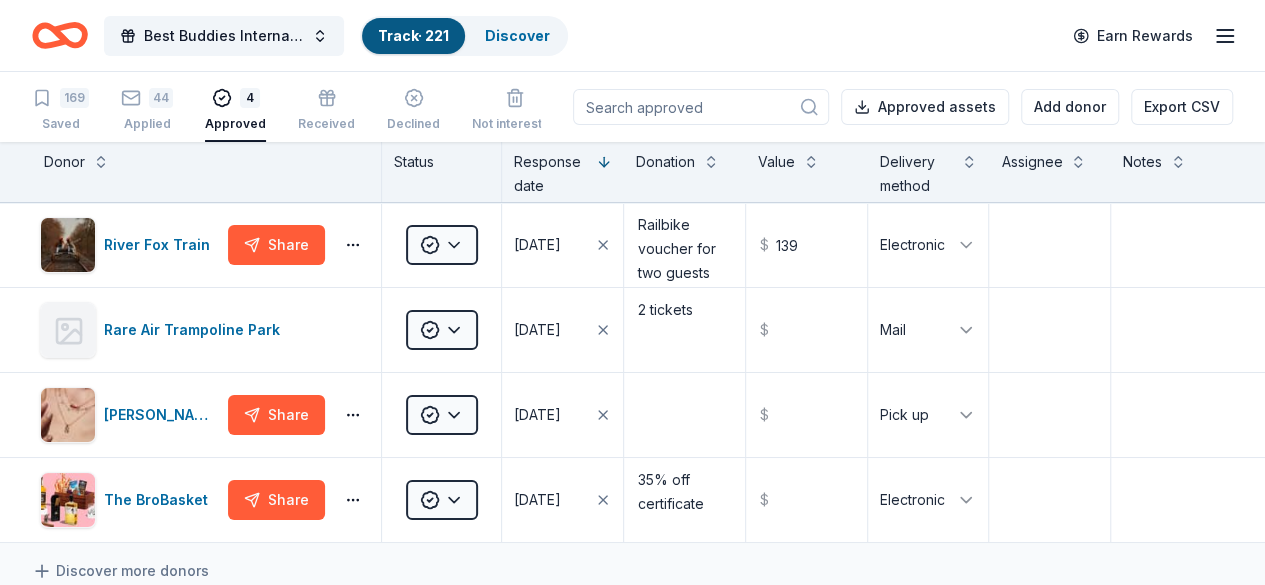 scroll, scrollTop: 0, scrollLeft: 0, axis: both 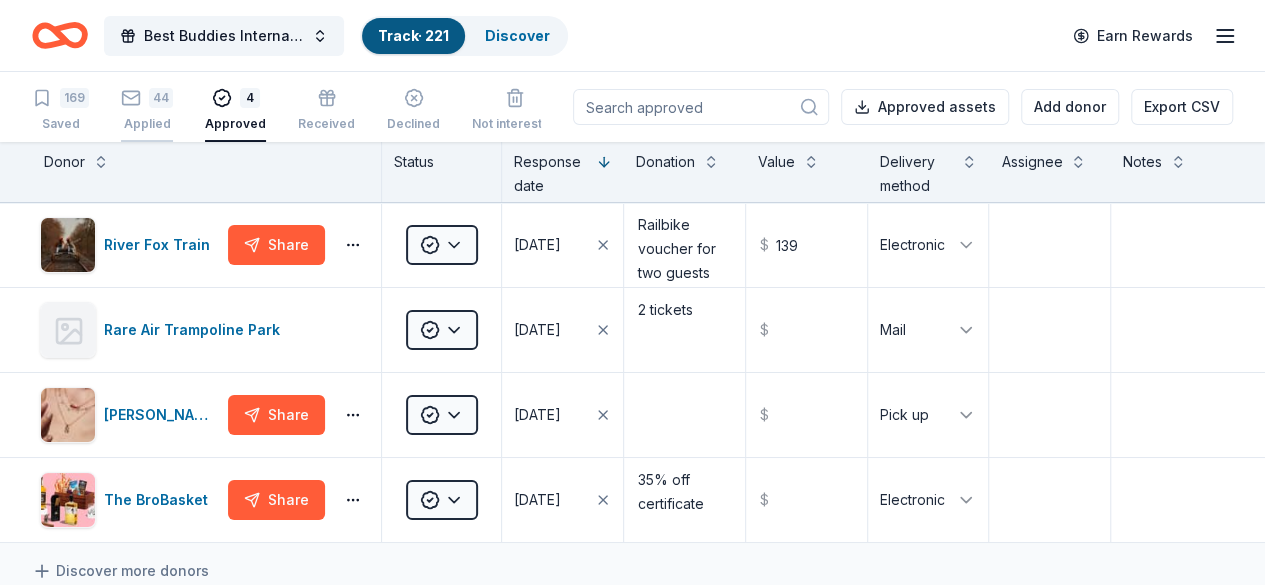 click on "44" at bounding box center [147, 98] 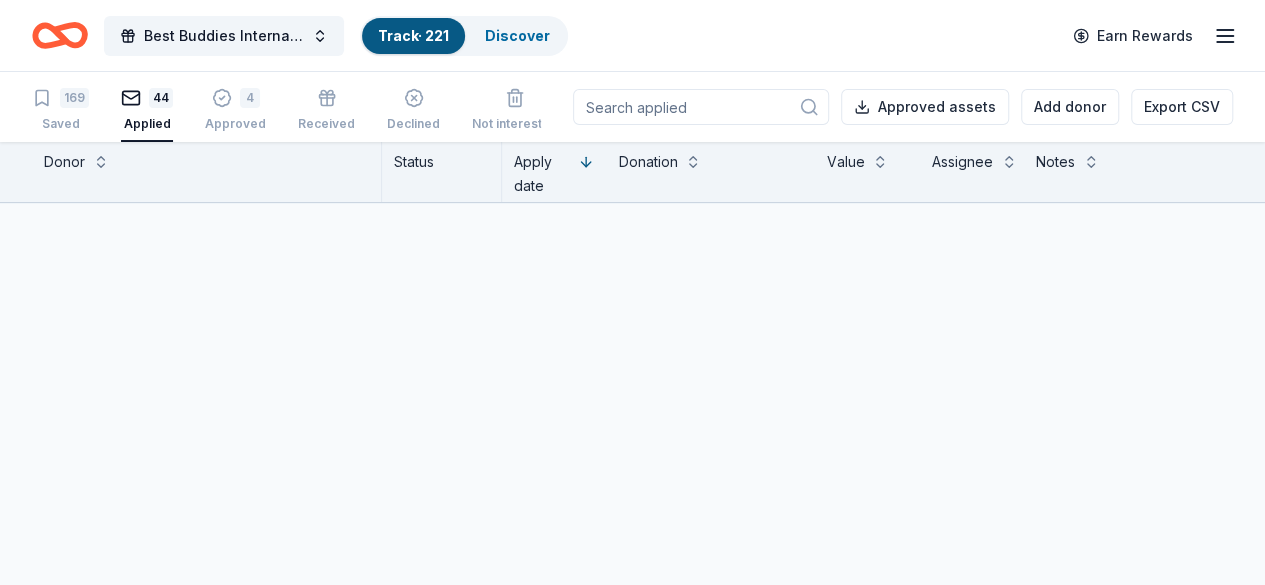 scroll, scrollTop: 0, scrollLeft: 0, axis: both 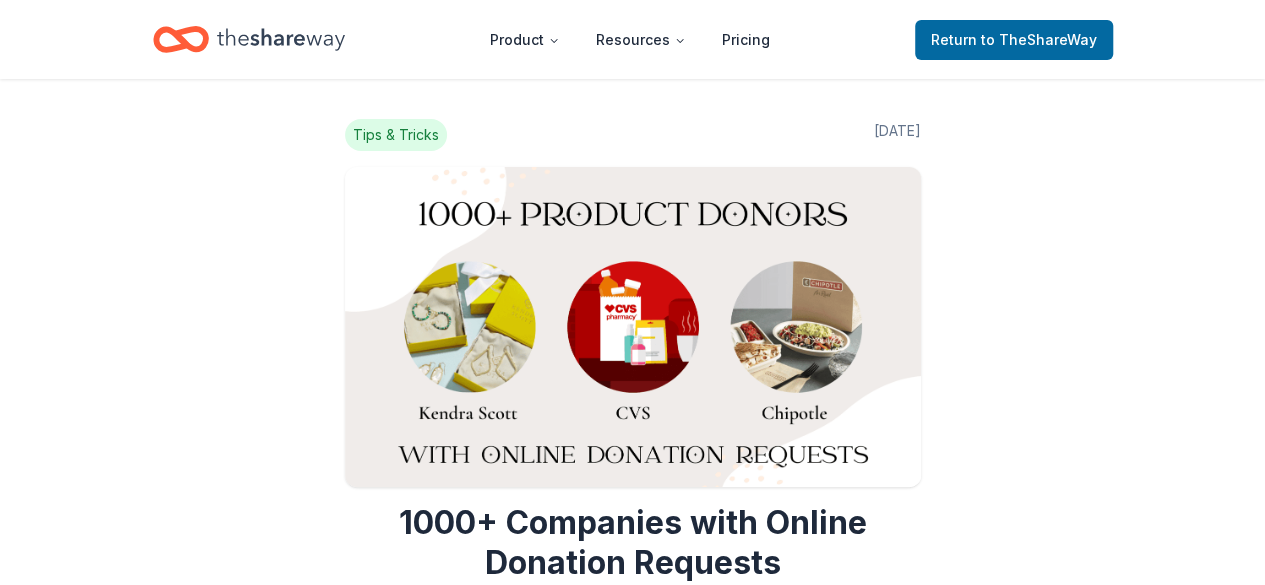 click on "Tips & Tricks Feb 16, 2022 1000+ Companies with Online Donation Requests Discover companies that give in-kind donations to nonprofits, including airline, hotel, and restaurant donation requests
Companies marked with a ⭐ are top donors. Top donors have  five or more approved donations and a 20% or higher approval rate on TheShareWay.
If you need templates for applying to donors, check out our  sample donation request letter .
Airlines
For more airlines that donate, check out our  airline donation request blog post .
Southwest Airlines Donation Request
Location(s) : Nationwide
What they donate : Travel and cash gifts
Preferred Recipients :  501(c)(3) nonprofits
DONATIONS TEMPORARILY SUSPENDED DUE TO COVID
JetBlue Airlines Donation Request
Location(s) : Nationwide
What they donate : Depends on request, e.g. travel and cash gifts
Preferred Recipients : Organizations related to Education, Children, Environment & Sustainability
REQUEST 90+ DAYS IN ADVANCE" at bounding box center [632, 13248] 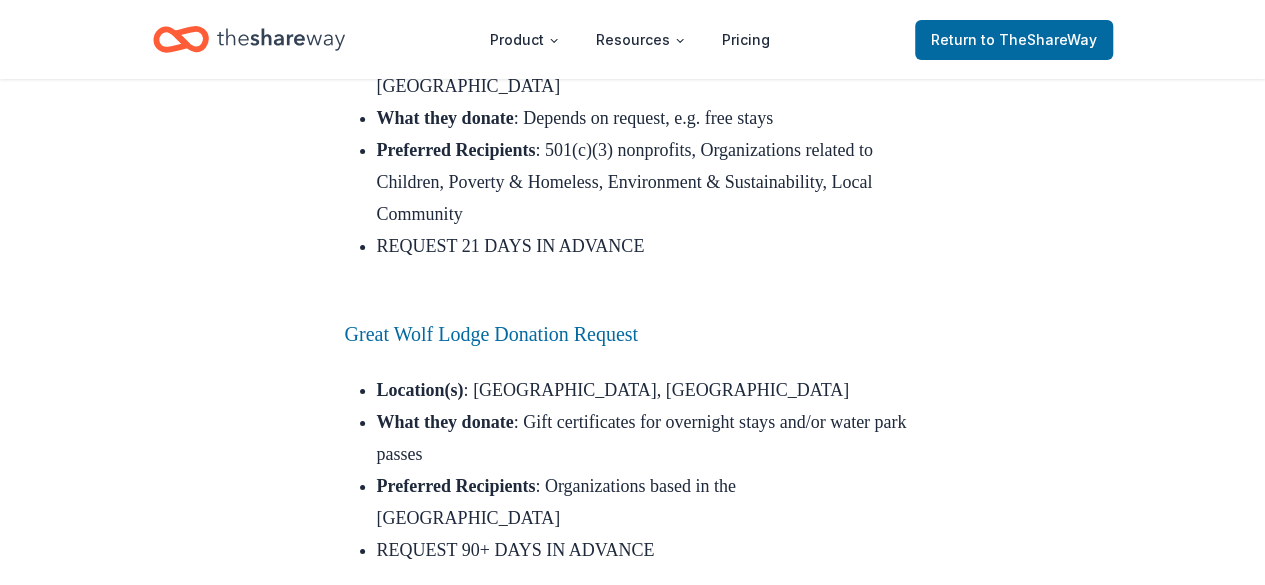 scroll, scrollTop: 3560, scrollLeft: 0, axis: vertical 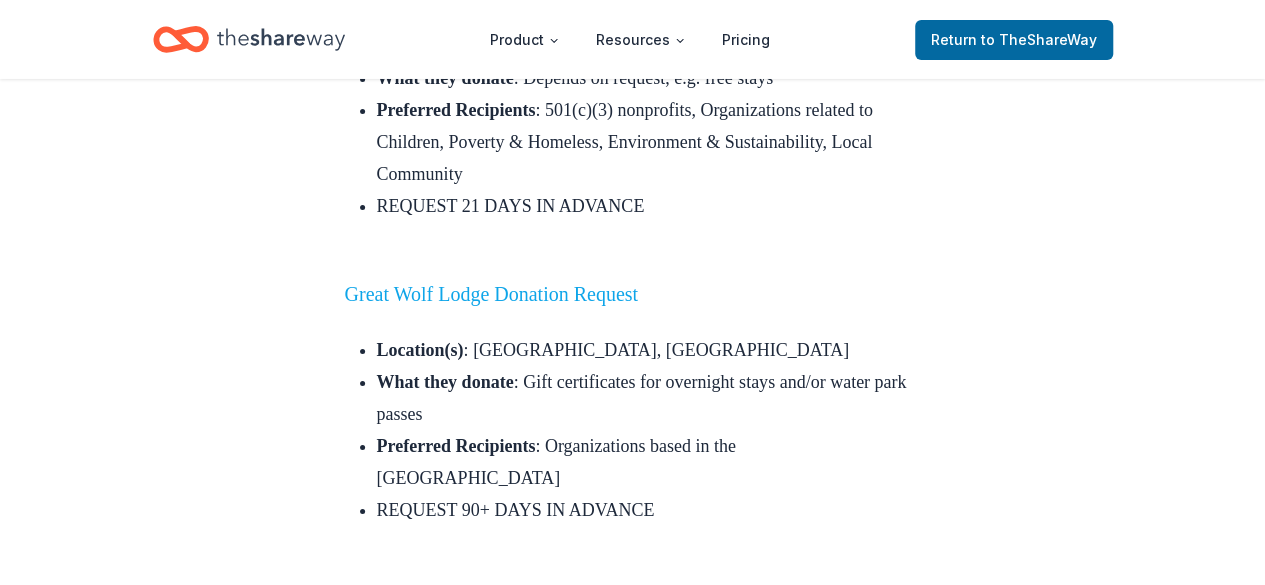 click on "Great Wolf Lodge Donation Request" at bounding box center [492, 294] 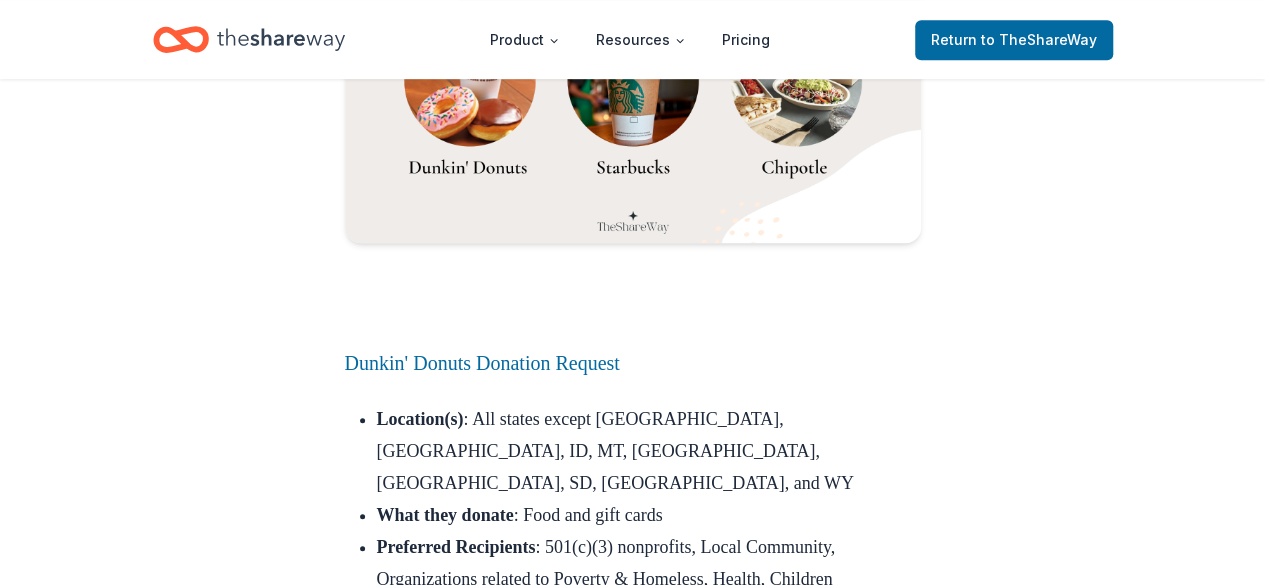 scroll, scrollTop: 4400, scrollLeft: 0, axis: vertical 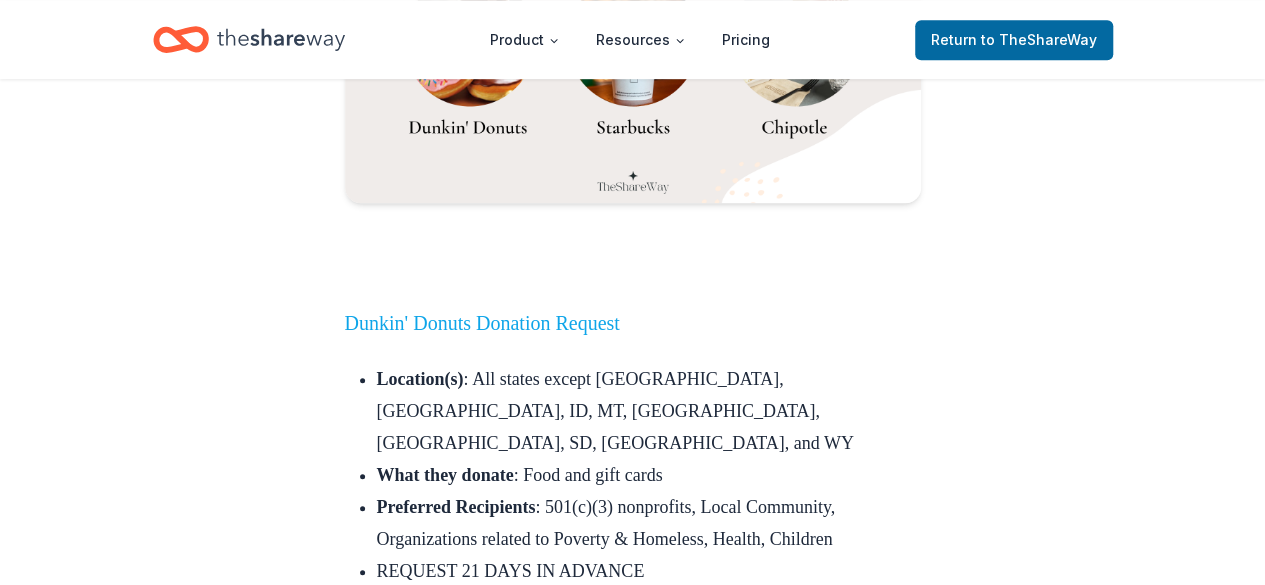 click on "Dunkin' Donuts Donation Request" at bounding box center [482, 323] 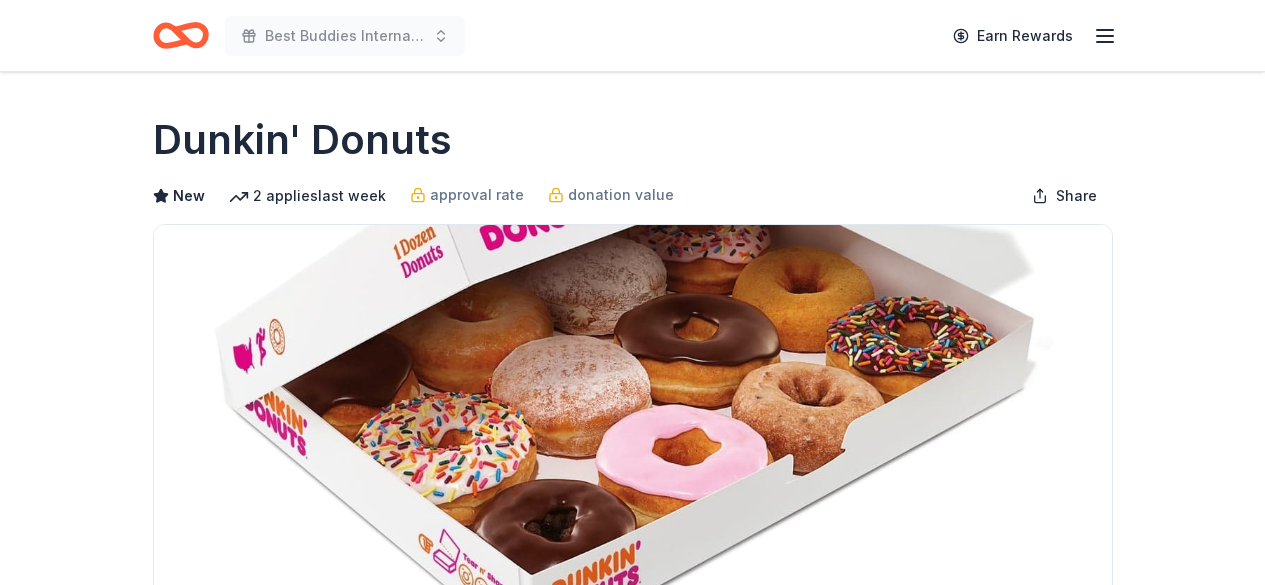 scroll, scrollTop: 0, scrollLeft: 0, axis: both 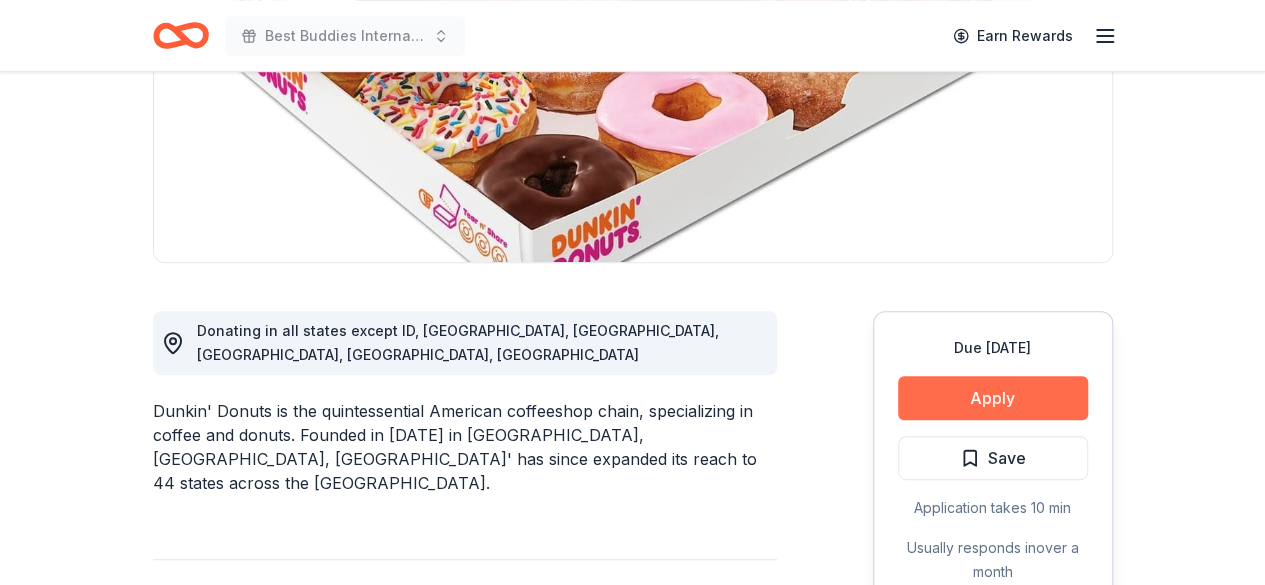 click on "Apply" at bounding box center (993, 398) 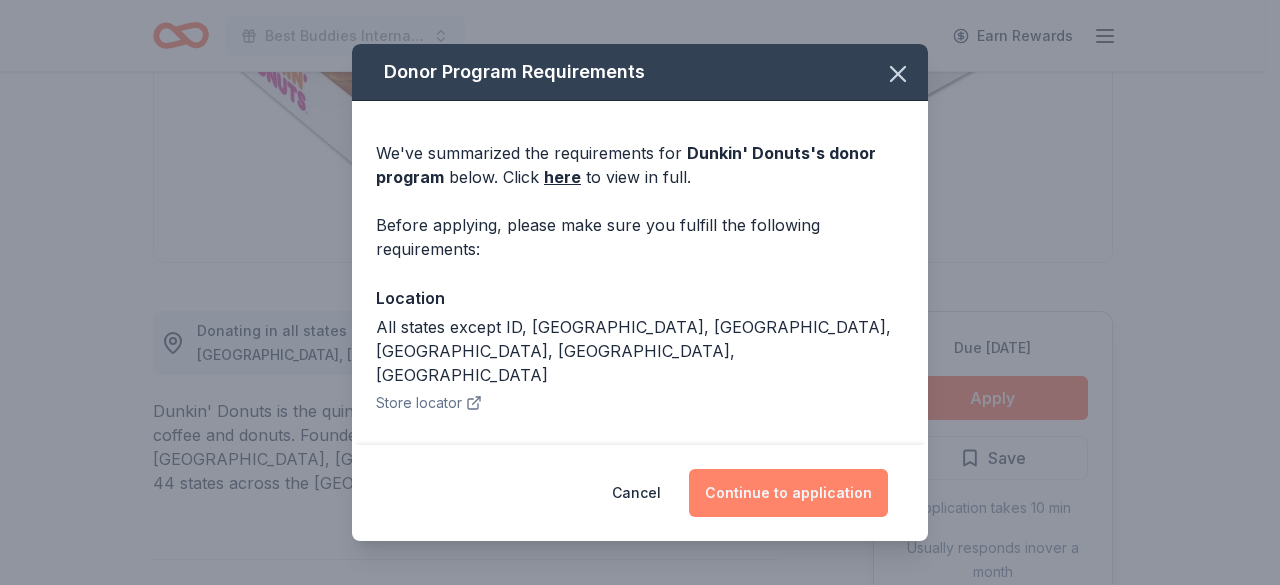 click on "Continue to application" at bounding box center [788, 493] 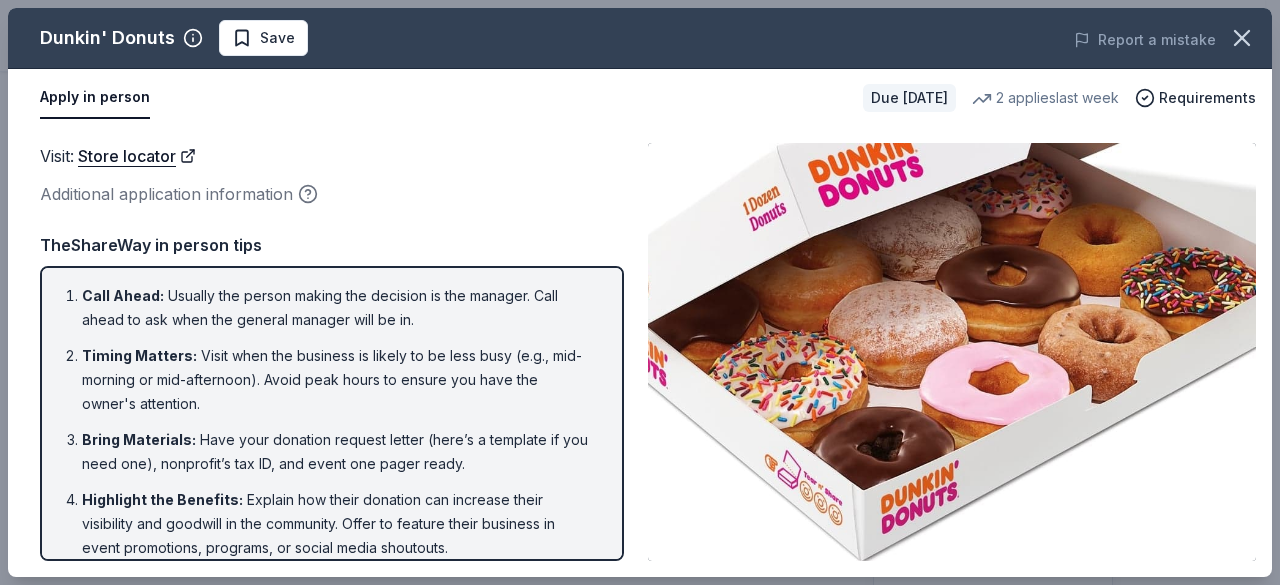 click on "Apply in person Due in 116 days 2   applies  last week Requirements" at bounding box center (640, 98) 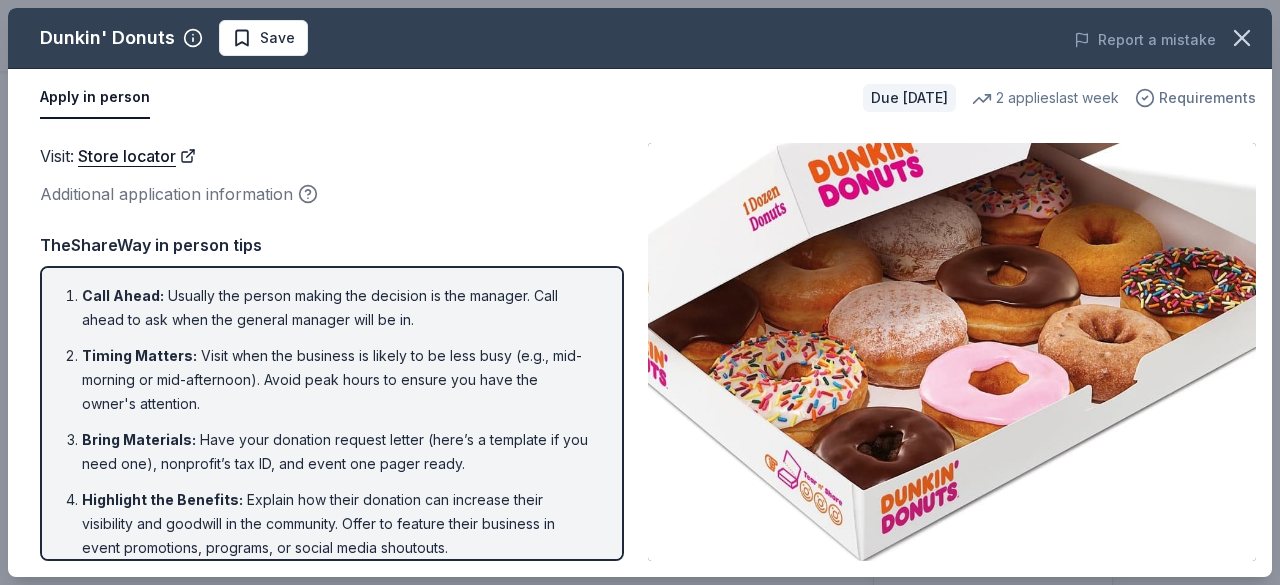 click on "Requirements" at bounding box center (1207, 98) 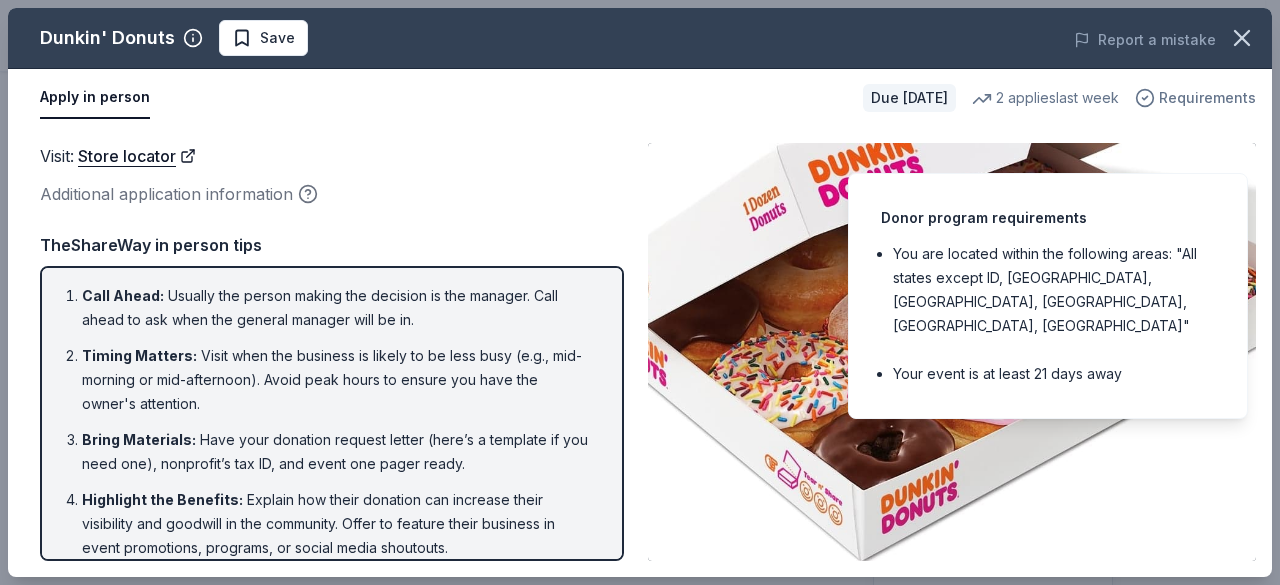 click on "Requirements" at bounding box center [1207, 98] 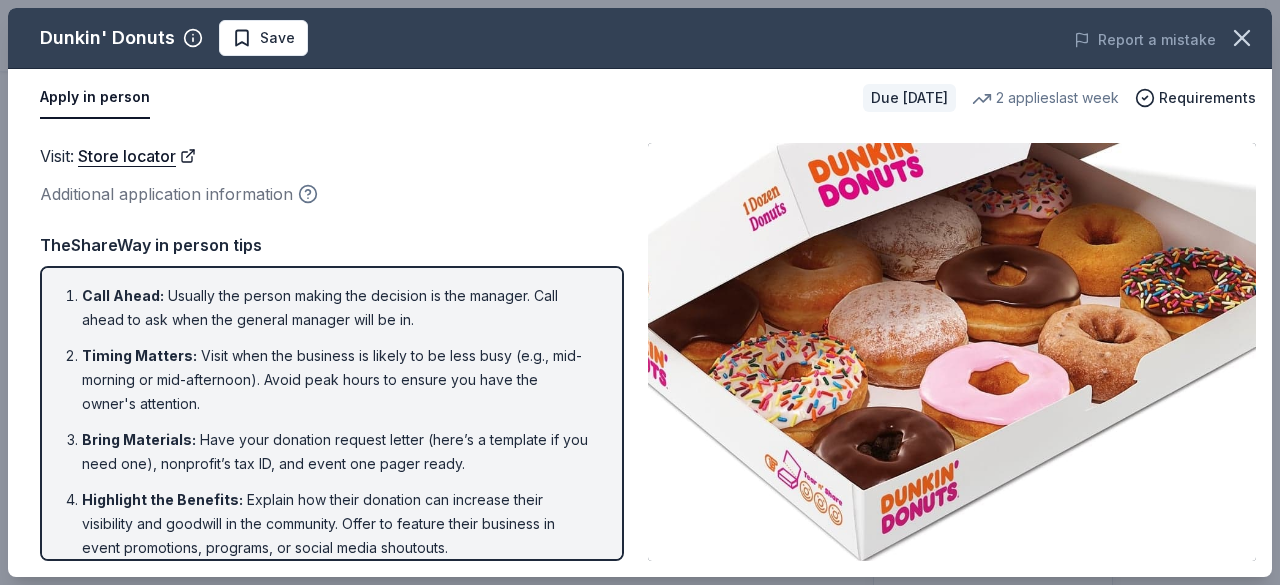 click 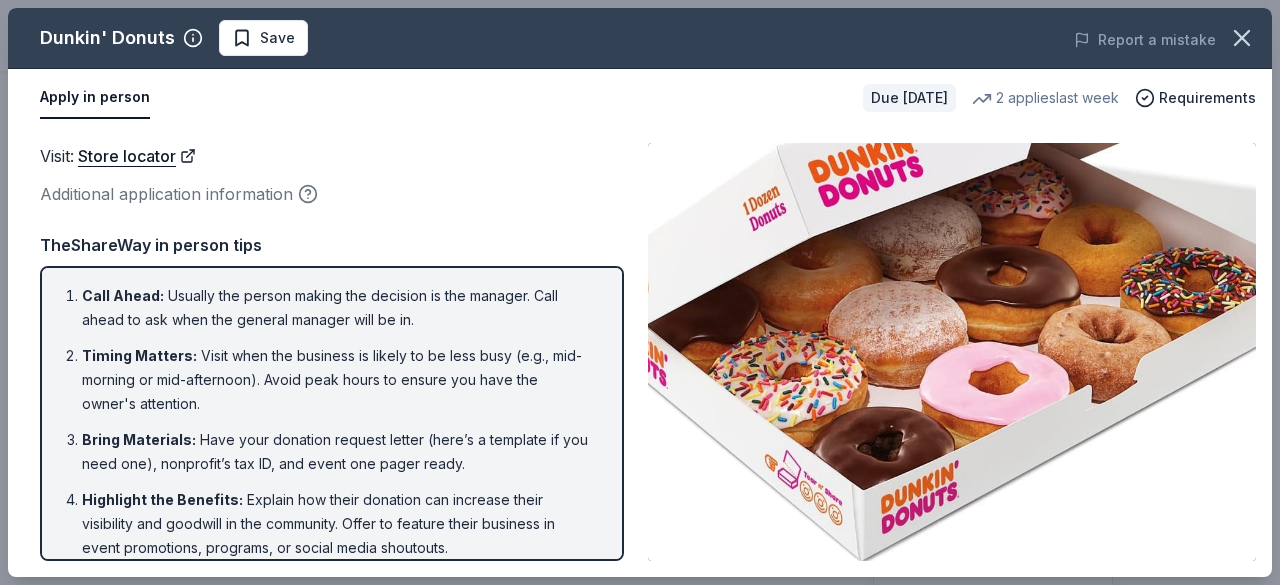 click on "Visit : Store locator Additional application information" at bounding box center [332, 175] 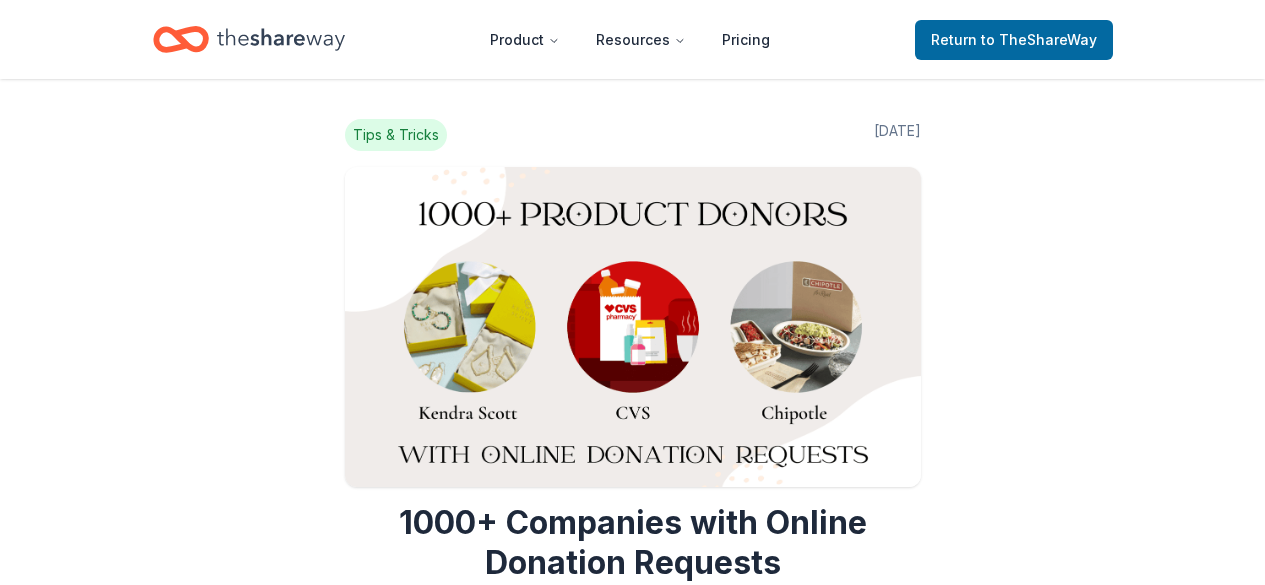scroll, scrollTop: 4724, scrollLeft: 0, axis: vertical 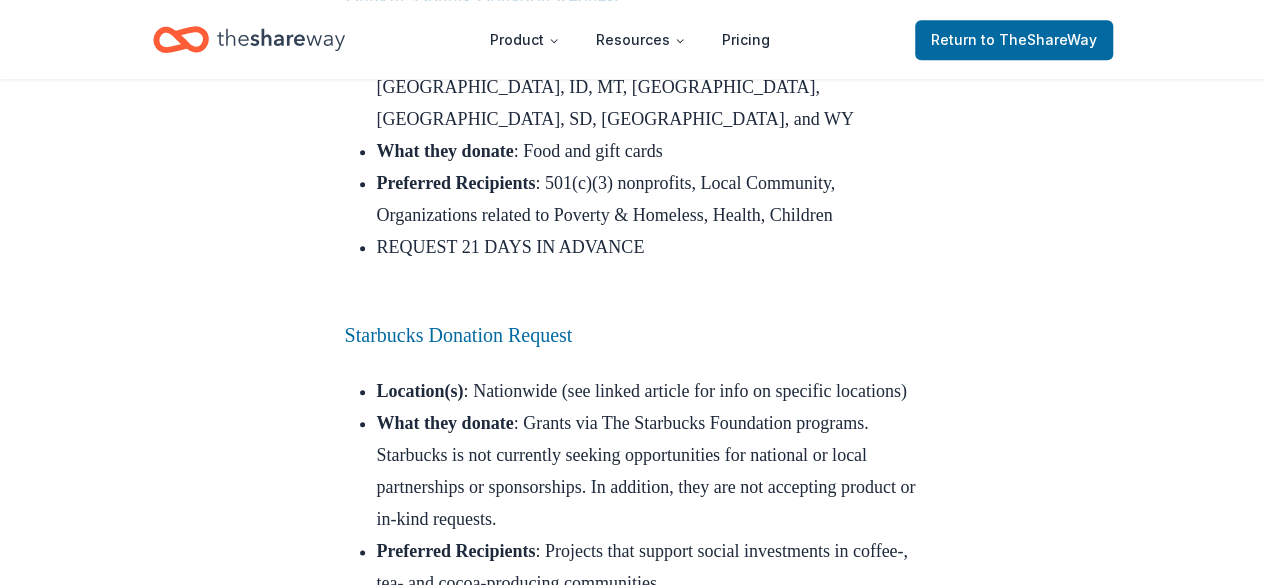 click on "Location(s) : ​​Nationwide (see linked article for info on specific locations)" at bounding box center [649, 391] 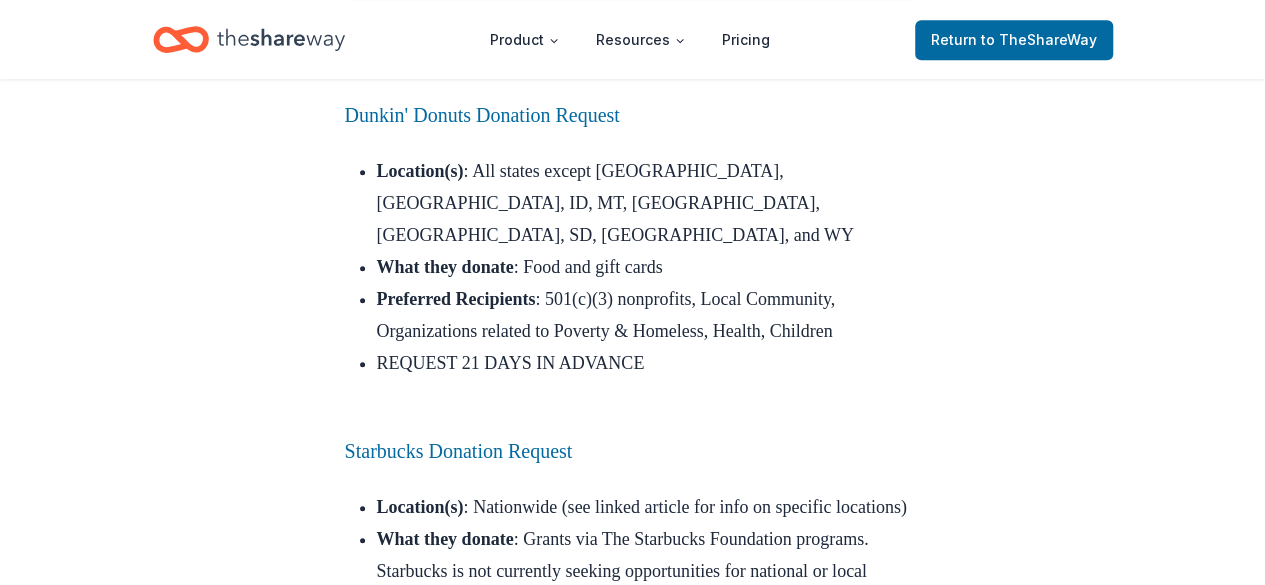 scroll, scrollTop: 5120, scrollLeft: 0, axis: vertical 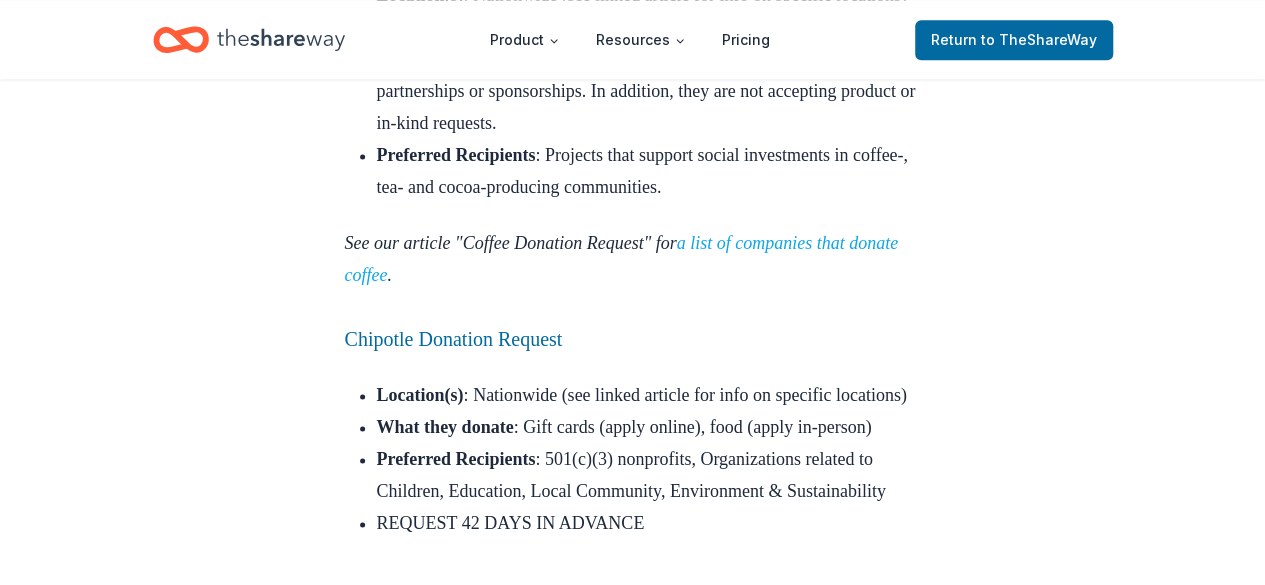 click on "a list of companies that donate coffee" at bounding box center [622, 259] 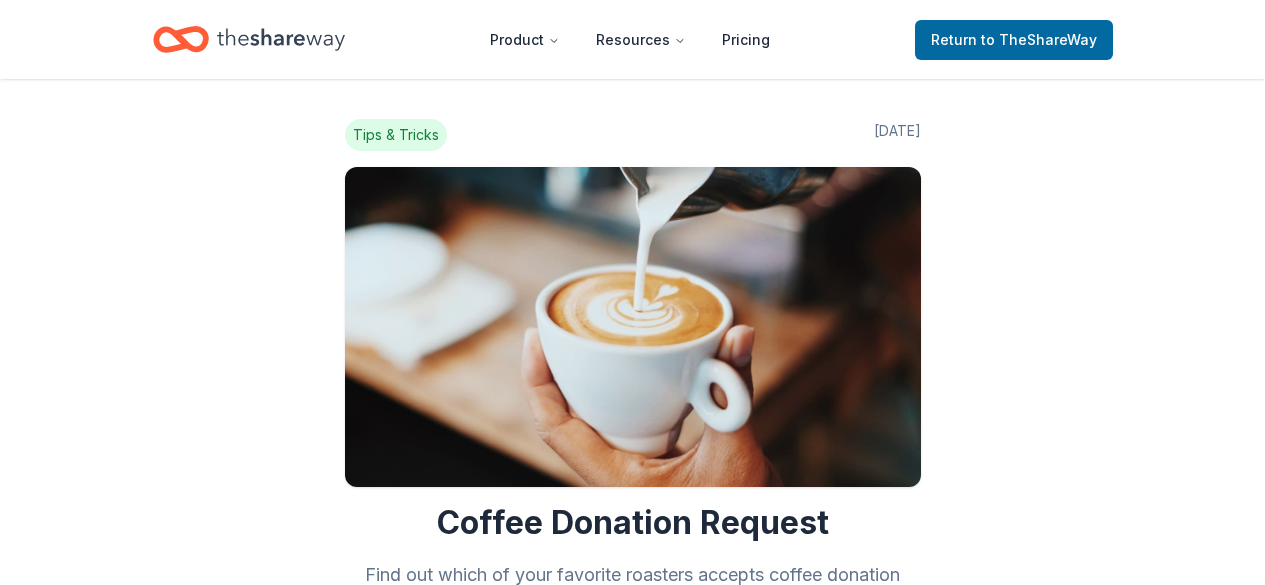 scroll, scrollTop: 0, scrollLeft: 0, axis: both 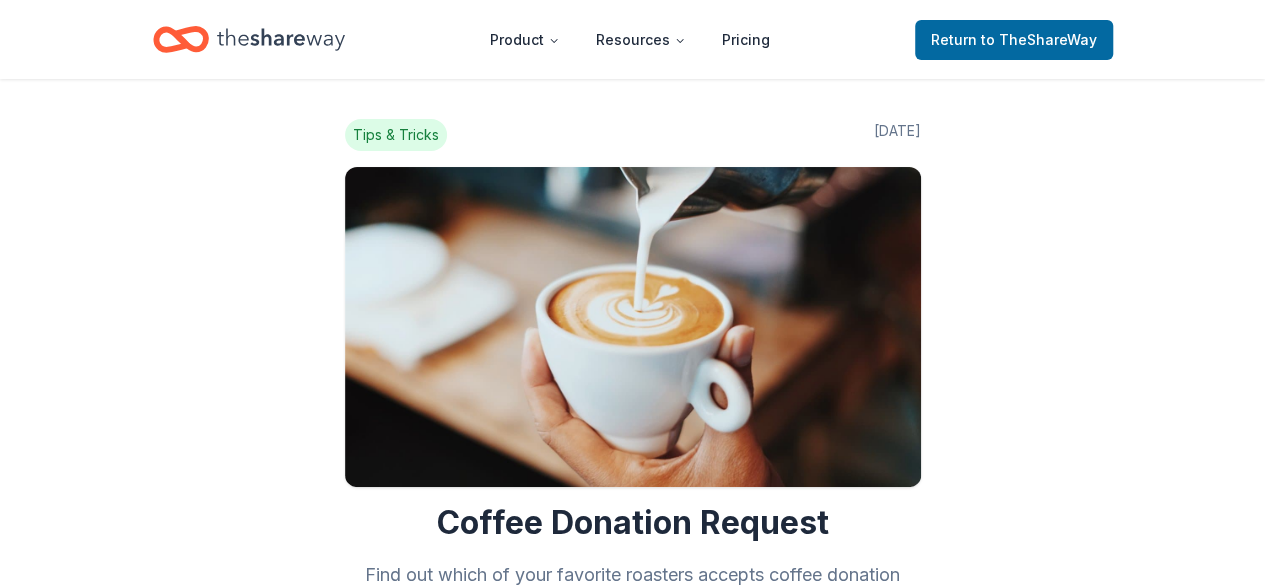 click on "Tips & Tricks [DATE] Coffee Donation Request Find out which of your favorite roasters accepts coffee donation requests.  Looking for a high-quality raffle item or beverage donation for your next event? TheShareWay has compiled a list of coffee companies to which you can submit coffee donation requests. We’ve made sure to include a variety of brands to make your search easier, from global café chains like Starbucks Coffee to smaller, specialty roasters like Stumptown Coffee. Simply click on the hyperlinks of companies in our list to be directed to a page with donation request forms or philanthropic information. Read on to learn more about companies that could supply coffee to your next event and your options for submitting coffee donation requests.
Coffee Company Donation Programs and other Philanthropic Efforts
1. Starbucks Coffee Donation Request   focused on grants to local communities
2.  Dutch Bros Donation Request
3. Keurig Green Mountain Donation Request
4.
.
6." at bounding box center (632, 2864) 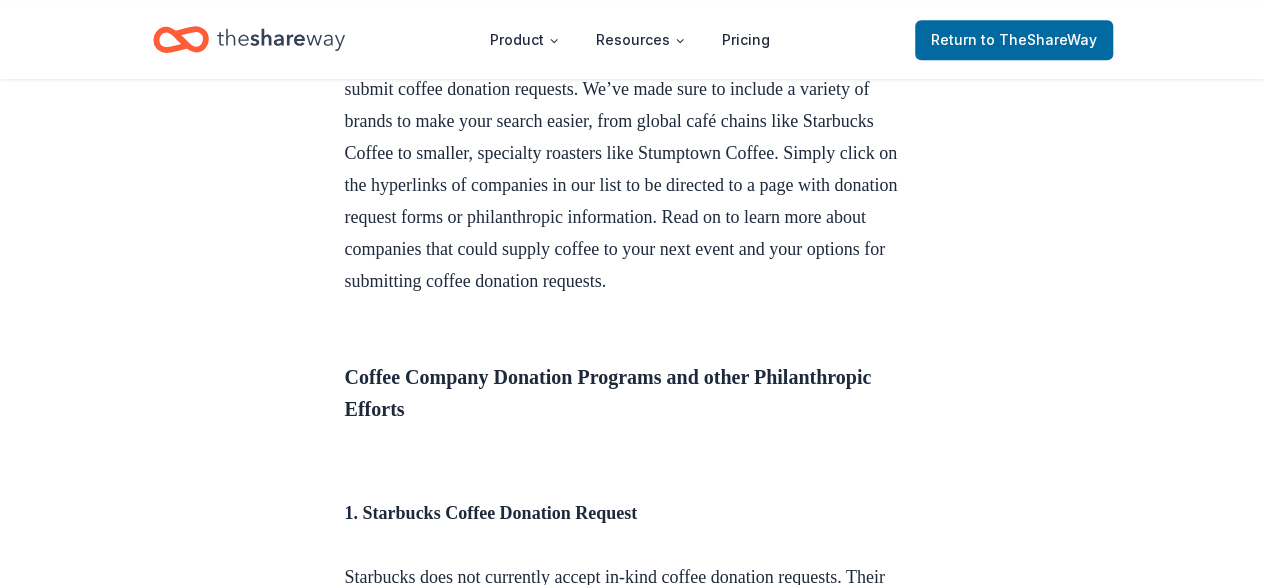 scroll, scrollTop: 800, scrollLeft: 0, axis: vertical 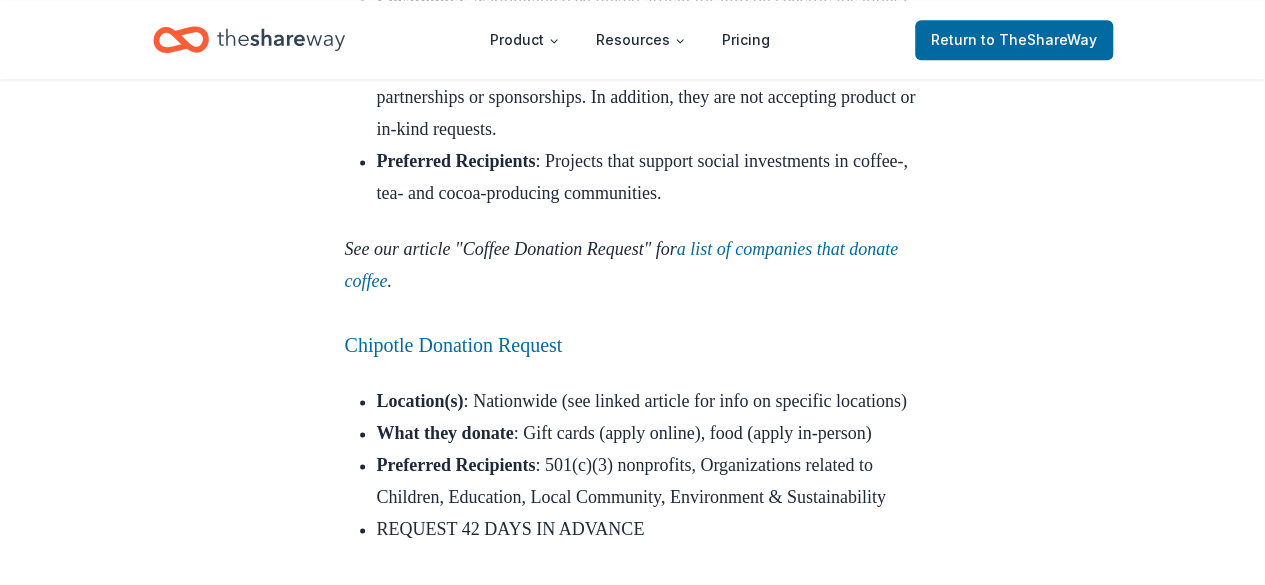 click on "Tips & Tricks Feb 16, 2022 1000+ Companies with Online Donation Requests Discover companies that give in-kind donations to nonprofits, including airline, hotel, and restaurant donation requests
Companies marked with a ⭐ are top donors. Top donors have  five or more approved donations and a 20% or higher approval rate on TheShareWay.
If you need templates for applying to donors, check out our  sample donation request letter .
Airlines
For more airlines that donate, check out our  airline donation request blog post .
Southwest Airlines Donation Request
Location(s) : Nationwide
What they donate : Travel and cash gifts
Preferred Recipients :  501(c)(3) nonprofits
DONATIONS TEMPORARILY SUSPENDED DUE TO COVID
JetBlue Airlines Donation Request
Location(s) : Nationwide
What they donate : Depends on request, e.g. travel and cash gifts
Preferred Recipients : Organizations related to Education, Children, Environment & Sustainability
REQUEST 90+ DAYS IN ADVANCE" at bounding box center [632, 8134] 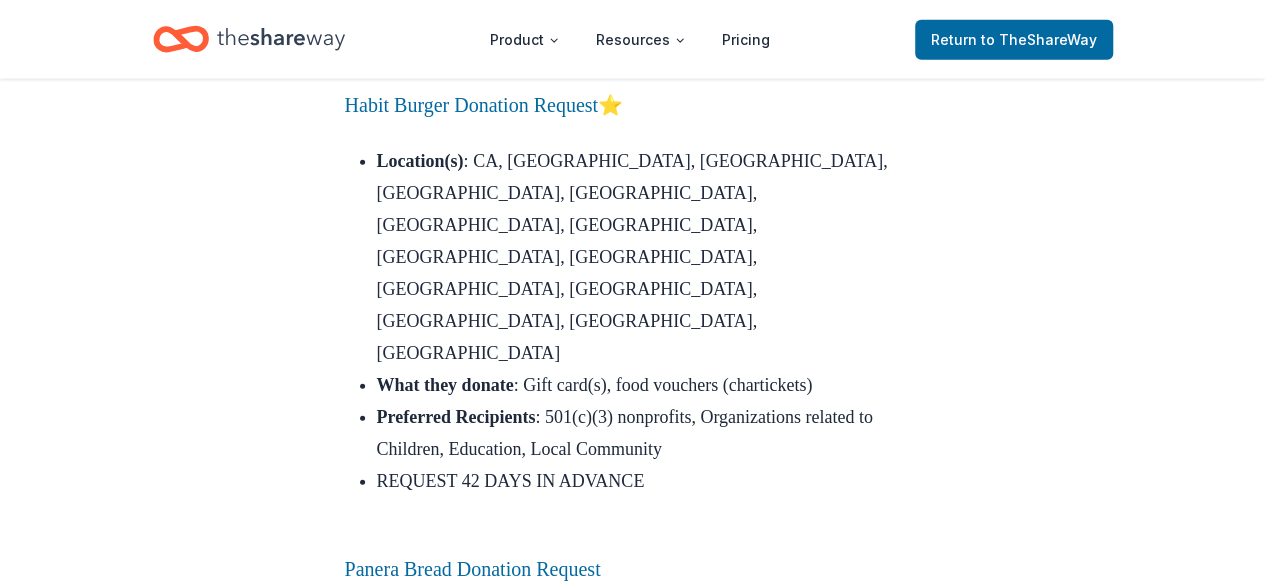 scroll, scrollTop: 6274, scrollLeft: 0, axis: vertical 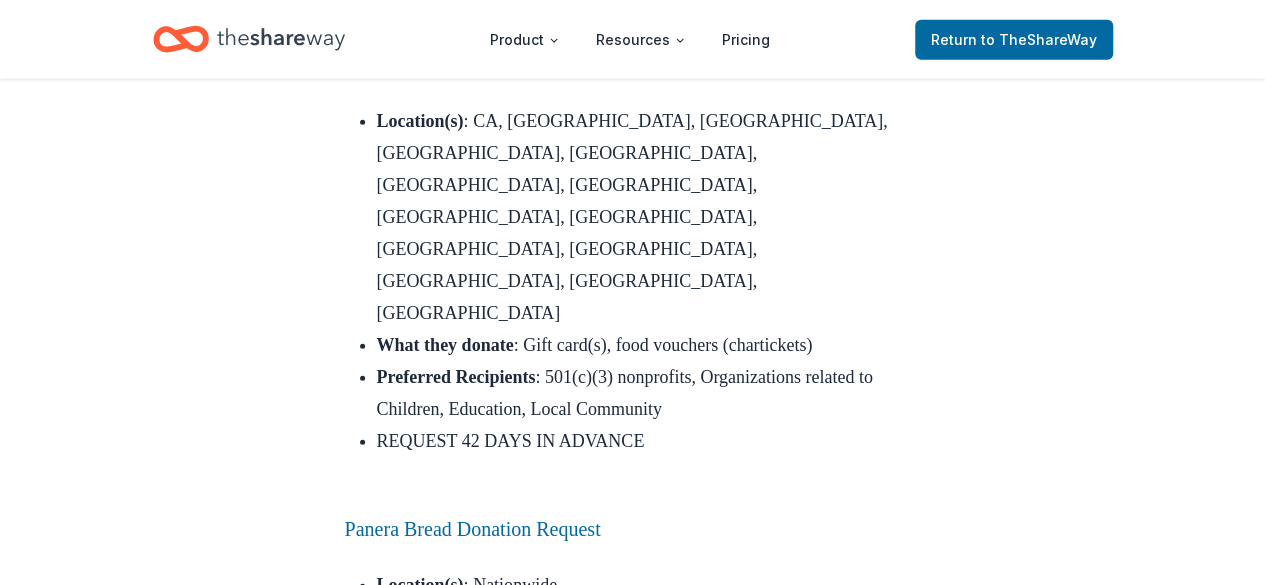click on "Habit Burger Donation Request" at bounding box center (471, 65) 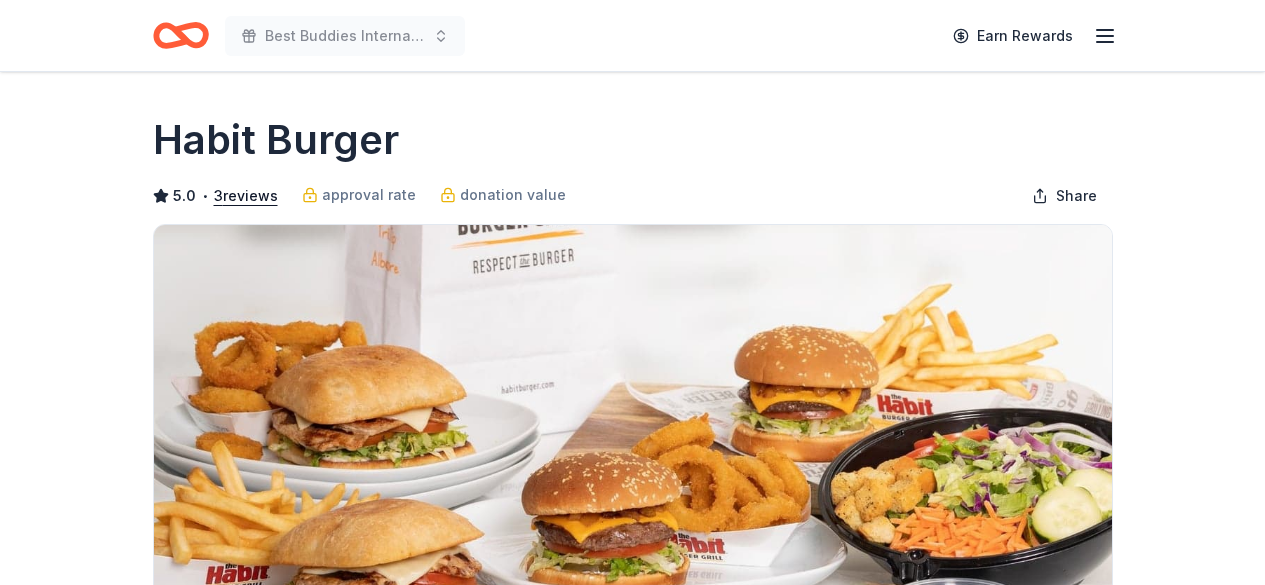 scroll, scrollTop: 0, scrollLeft: 0, axis: both 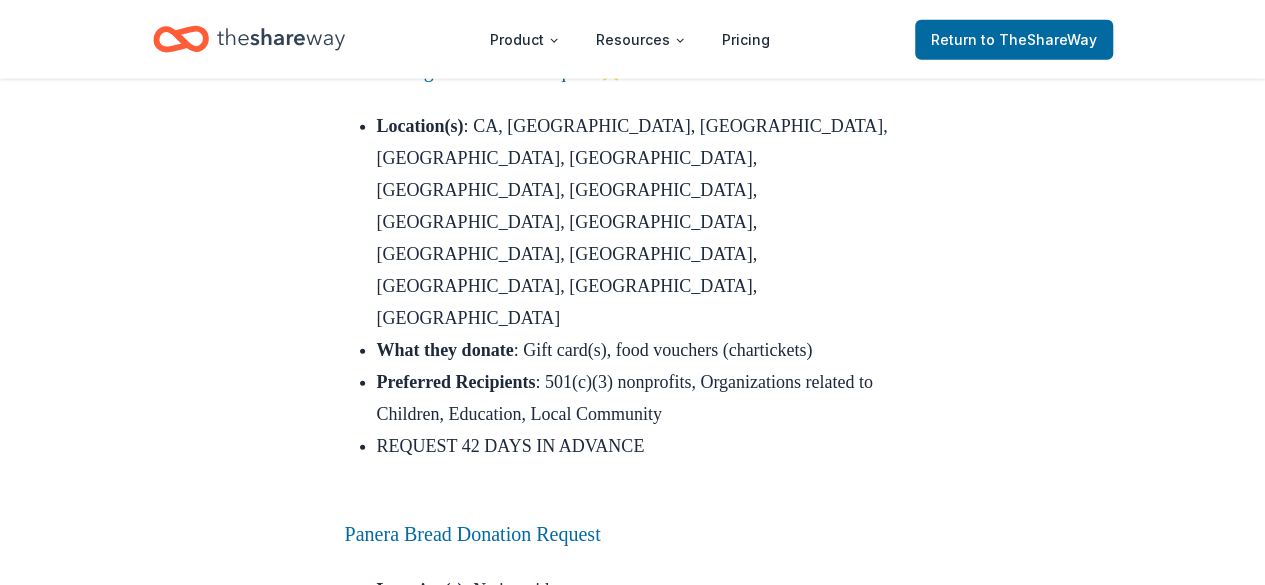 click on "Tips & Tricks [DATE] 1000+ Companies with Online Donation Requests Discover companies that give in-kind donations to nonprofits, including airline, hotel, and restaurant donation requests
Companies marked with a ⭐ are top donors. Top donors have  five or more approved donations and a 20% or higher approval rate on TheShareWay.
If you need templates for applying to donors, check out our  sample donation request letter .
Airlines
For more airlines that donate, check out our  airline donation request blog post .
Southwest Airlines Donation Request
Location(s) : Nationwide
What they donate : Travel and cash gifts
Preferred Recipients :  501(c)(3) nonprofits
DONATIONS TEMPORARILY SUSPENDED DUE TO COVID
JetBlue Airlines Donation Request
Location(s) : Nationwide
What they donate : Depends on request, e.g. travel and cash gifts
Preferred Recipients : Organizations related to Education, Children, Environment & Sustainability
REQUEST 90+ DAYS IN ADVANCE" at bounding box center [633, 6979] 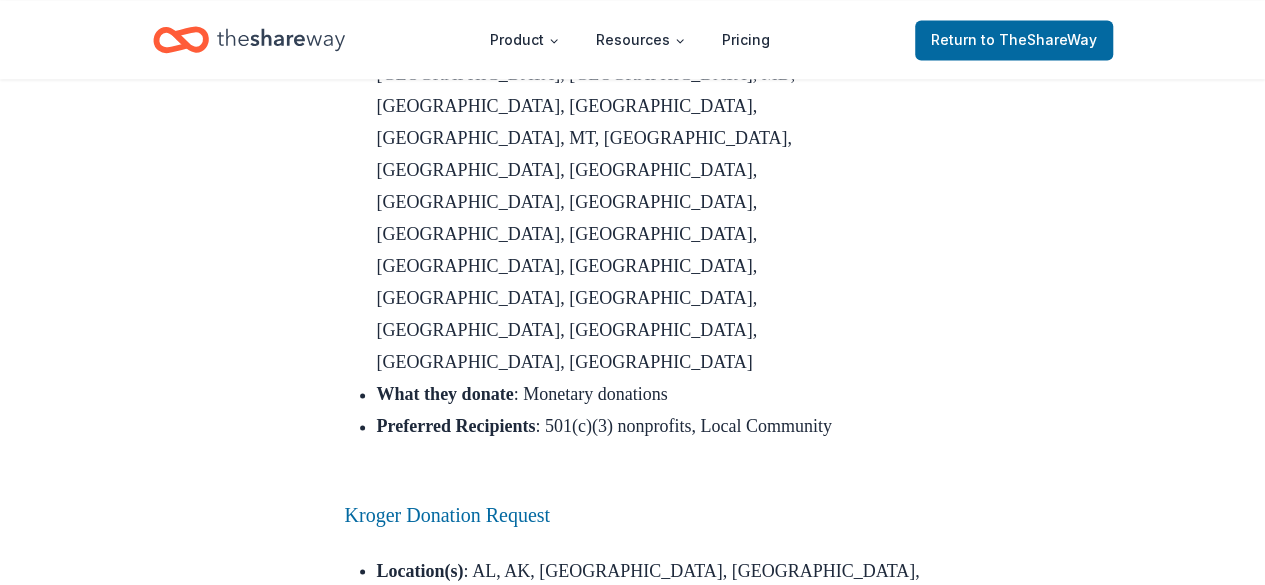 scroll, scrollTop: 9069, scrollLeft: 0, axis: vertical 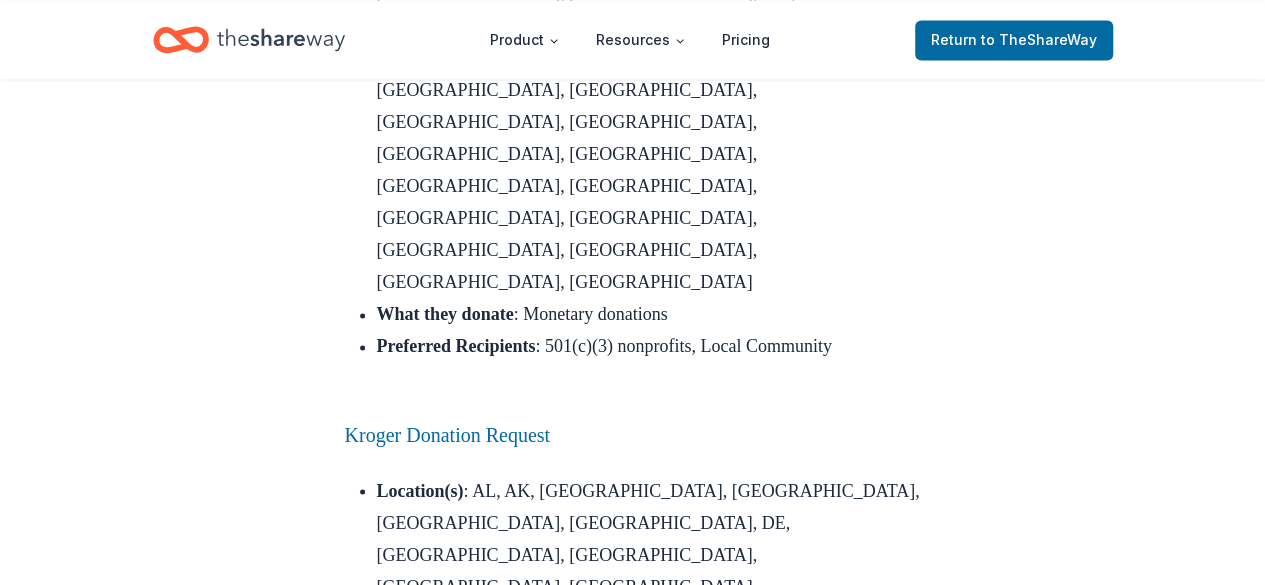 click on "Tips & Tricks Feb 16, 2022 1000+ Companies with Online Donation Requests Discover companies that give in-kind donations to nonprofits, including airline, hotel, and restaurant donation requests
Companies marked with a ⭐ are top donors. Top donors have  five or more approved donations and a 20% or higher approval rate on TheShareWay.
If you need templates for applying to donors, check out our  sample donation request letter .
Airlines
For more airlines that donate, check out our  airline donation request blog post .
Southwest Airlines Donation Request
Location(s) : Nationwide
What they donate : Travel and cash gifts
Preferred Recipients :  501(c)(3) nonprofits
DONATIONS TEMPORARILY SUSPENDED DUE TO COVID
JetBlue Airlines Donation Request
Location(s) : Nationwide
What they donate : Depends on request, e.g. travel and cash gifts
Preferred Recipients : Organizations related to Education, Children, Environment & Sustainability
REQUEST 90+ DAYS IN ADVANCE" at bounding box center (633, 4139) 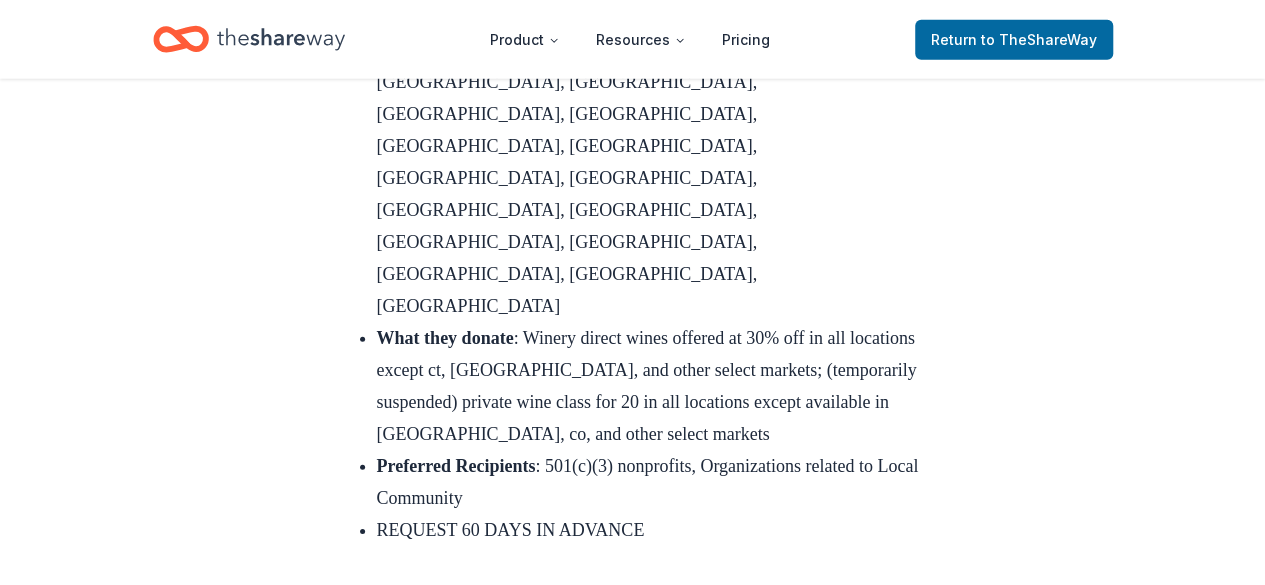 scroll, scrollTop: 10469, scrollLeft: 0, axis: vertical 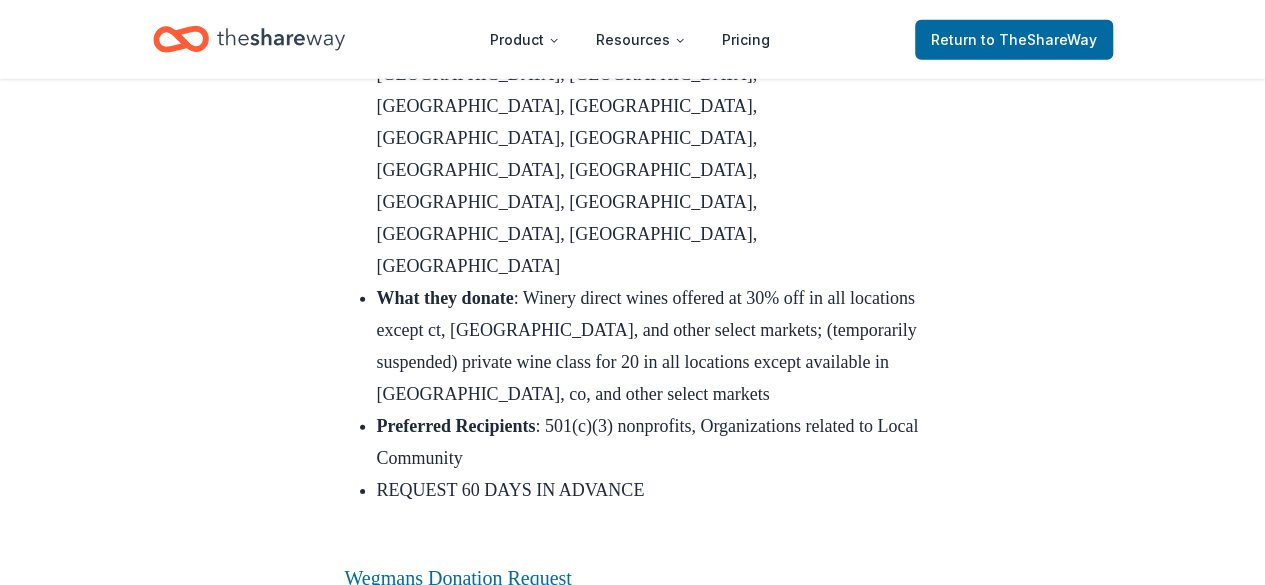 click on "Preferred Recipients : 501(c)(3) nonprofits, Organizations related to Children, Education, Poverty & Homeless" at bounding box center [649, 1930] 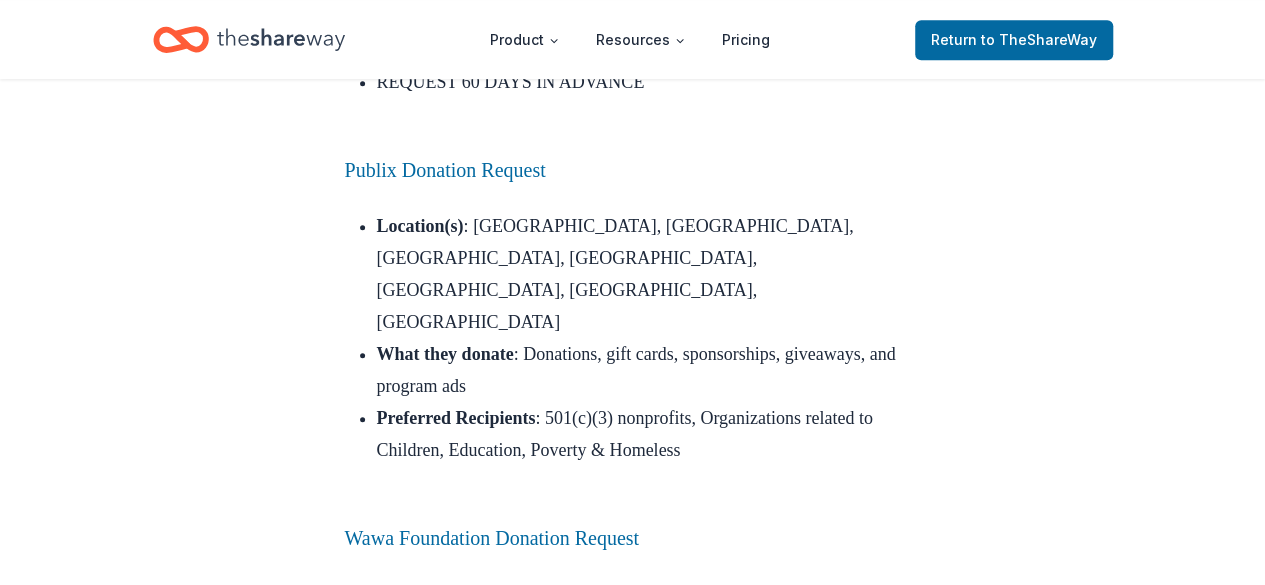 scroll, scrollTop: 11989, scrollLeft: 0, axis: vertical 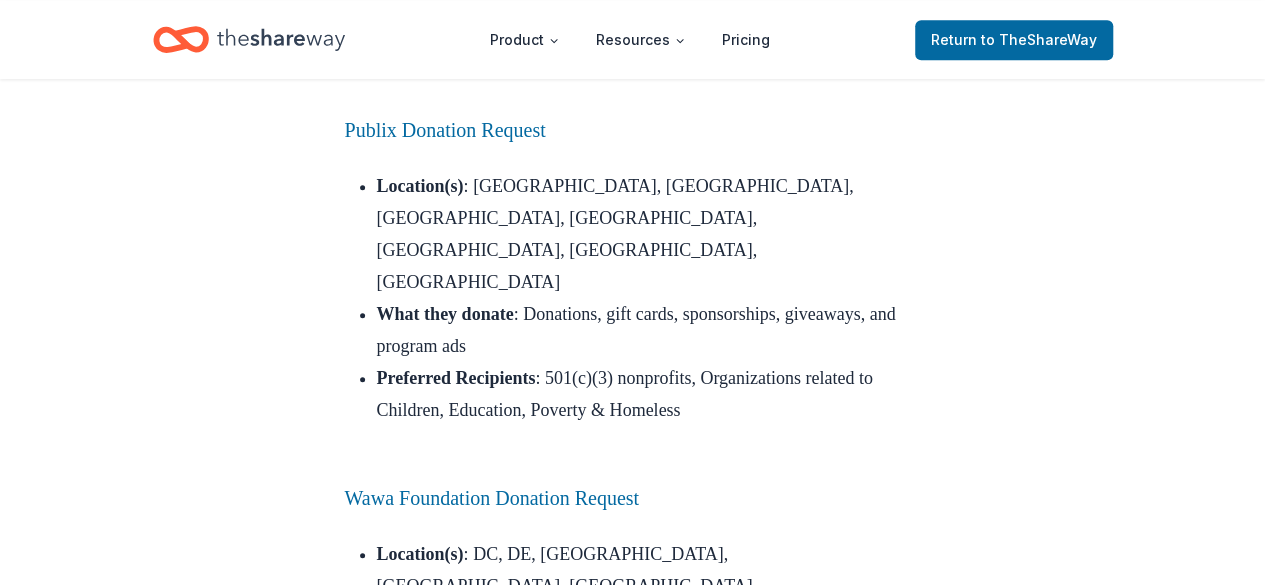 click on "Adidas Donation Request" at bounding box center (448, 1975) 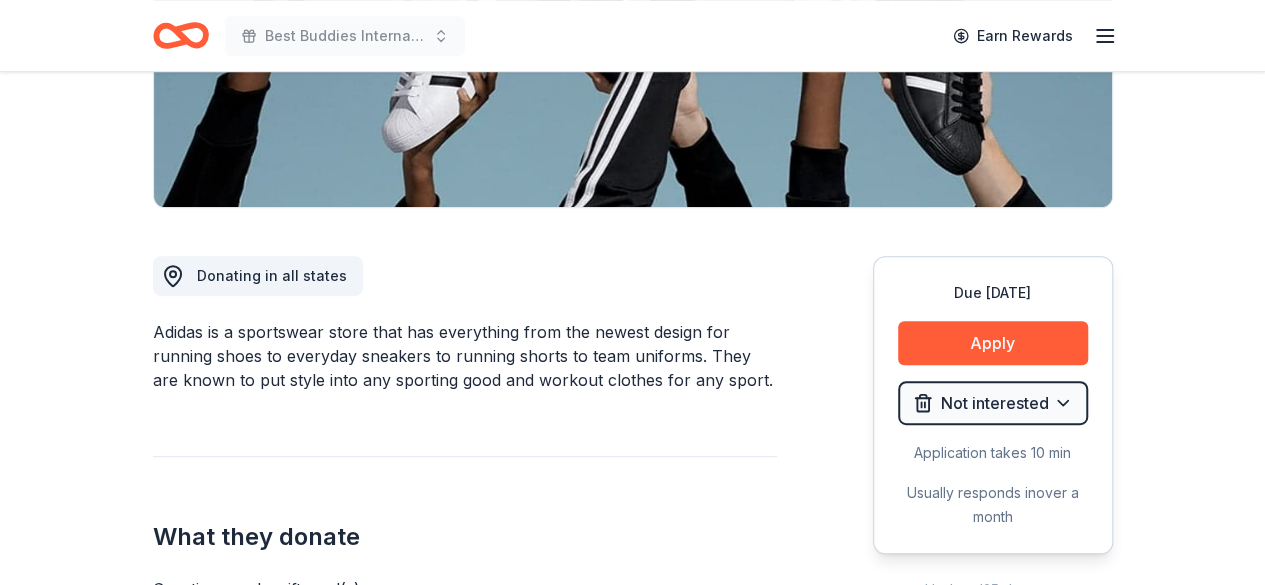 scroll, scrollTop: 480, scrollLeft: 0, axis: vertical 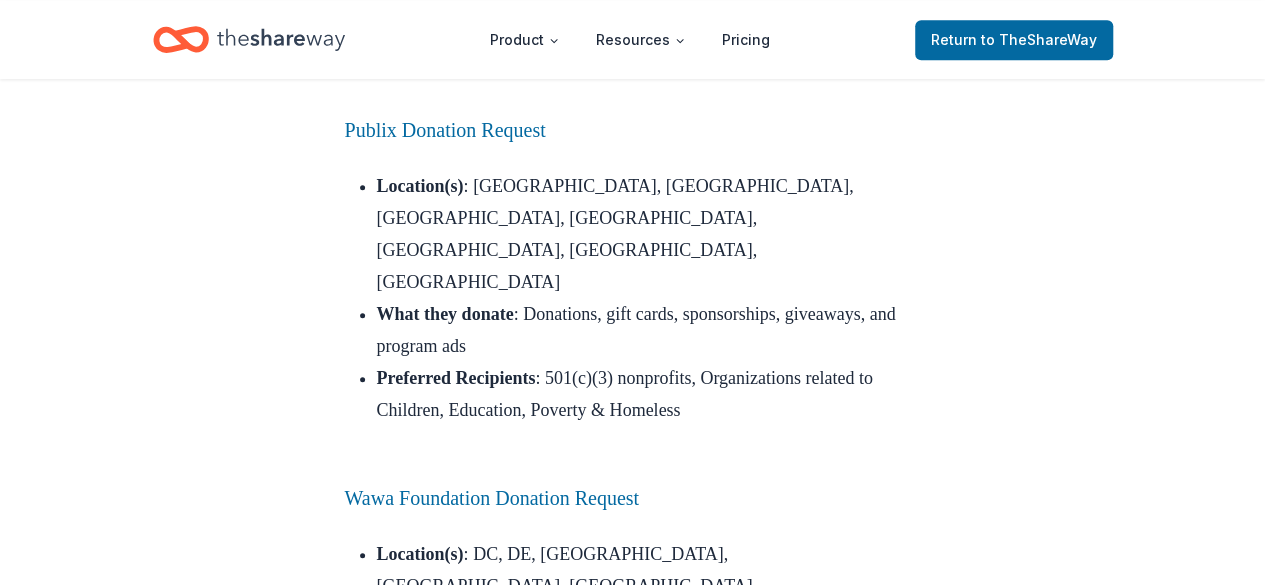 click on "Tips & Tricks [DATE] 1000+ Companies with Online Donation Requests Discover companies that give in-kind donations to nonprofits, including airline, hotel, and restaurant donation requests
Companies marked with a ⭐ are top donors. Top donors have  five or more approved donations and a 20% or higher approval rate on TheShareWay.
If you need templates for applying to donors, check out our  sample donation request letter .
Airlines
For more airlines that donate, check out our  airline donation request blog post .
Southwest Airlines Donation Request
Location(s) : Nationwide
What they donate : Travel and cash gifts
Preferred Recipients :  501(c)(3) nonprofits
DONATIONS TEMPORARILY SUSPENDED DUE TO COVID
JetBlue Airlines Donation Request
Location(s) : Nationwide
What they donate : Depends on request, e.g. travel and cash gifts
Preferred Recipients : Organizations related to Education, Children, Environment & Sustainability
REQUEST 90+ DAYS IN ADVANCE" at bounding box center (633, 1259) 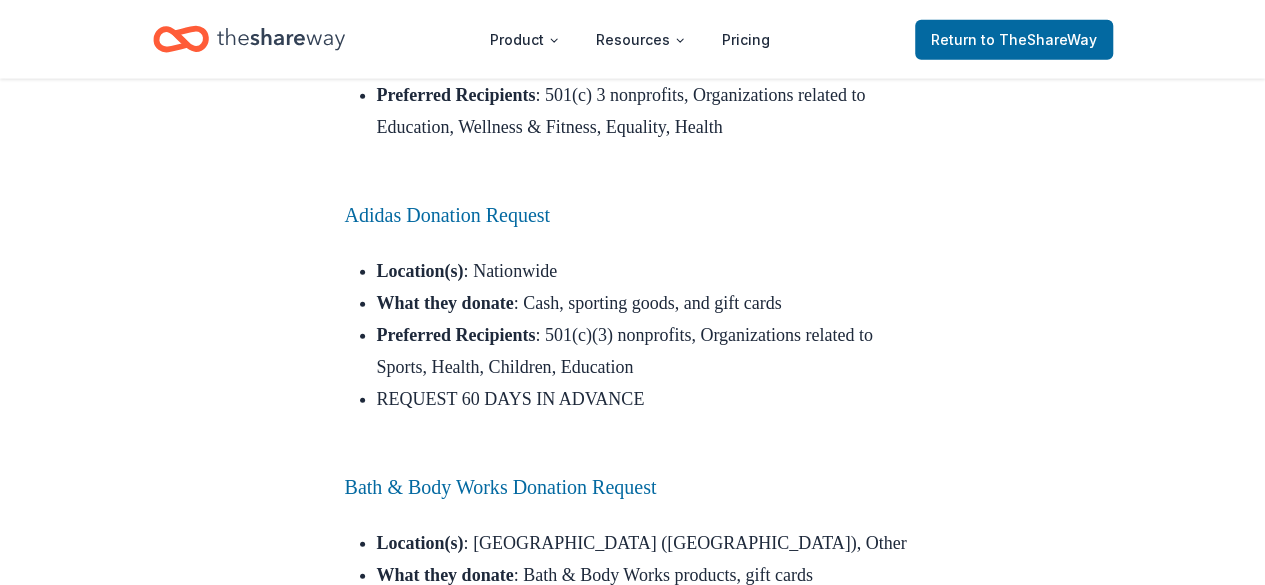 scroll, scrollTop: 13789, scrollLeft: 0, axis: vertical 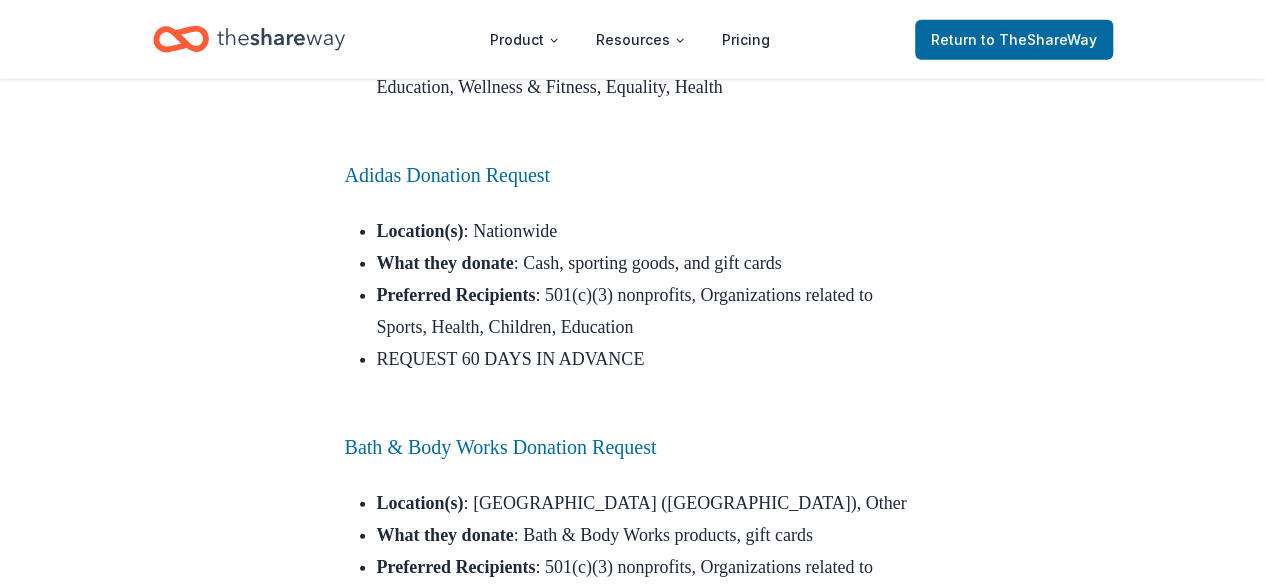 click on "REI Donation Request" at bounding box center (435, 2099) 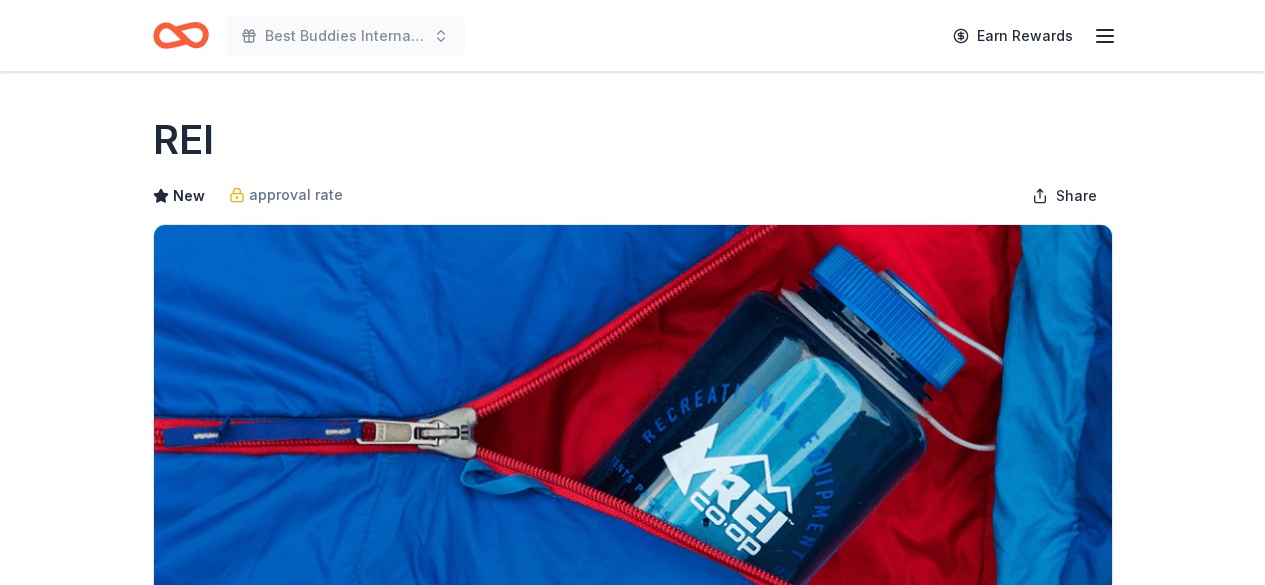 scroll, scrollTop: 0, scrollLeft: 0, axis: both 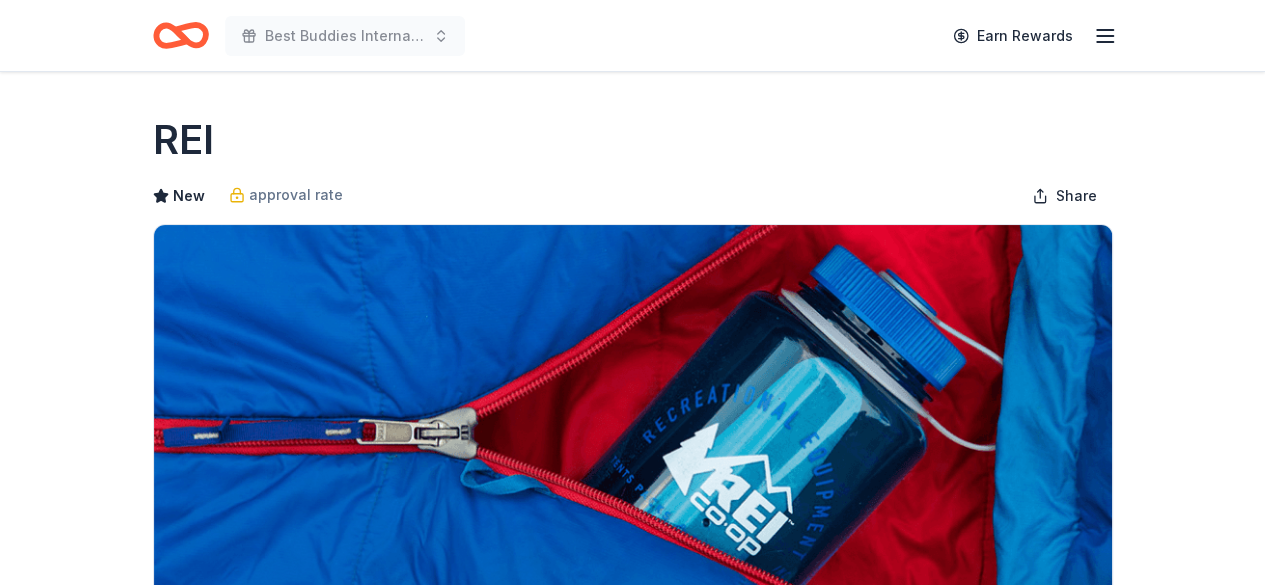 click on "No longer donating Share REI New approval rate Share REI sells sporting goods, camping gear, travel equipment, and clothing. It is organized as a consumers' co-operative. What they donate Outdoor recreation products, gift card(s) Auction & raffle Donation is small & easy to send to guests Who they donate to REI  hasn ' t listed any preferences or eligibility criteria. No longer donating Updated  25 days  ago Report a mistake New Be the first to review this company! Leave a review Similar donors Local 95 days left Online app San Jose Sharks New Autographed merchandise Local 107 days left Online app Six Flags America (Upper Marlboro) New 4 admission tickets for one-day use Local 95 days left Online app Washington Nationals New Memorabilia, game ticket(s) Local 107 days left Online app Tilles Center for the Performing Arts New Ticket(s) Local 77 days left Online app Wright's Gourmet New Food, gift card(s) Local 77 days left Online app Fulkerson Winery New Wine, wine related item(s) Local 95 days left Online app" at bounding box center [632, 1111] 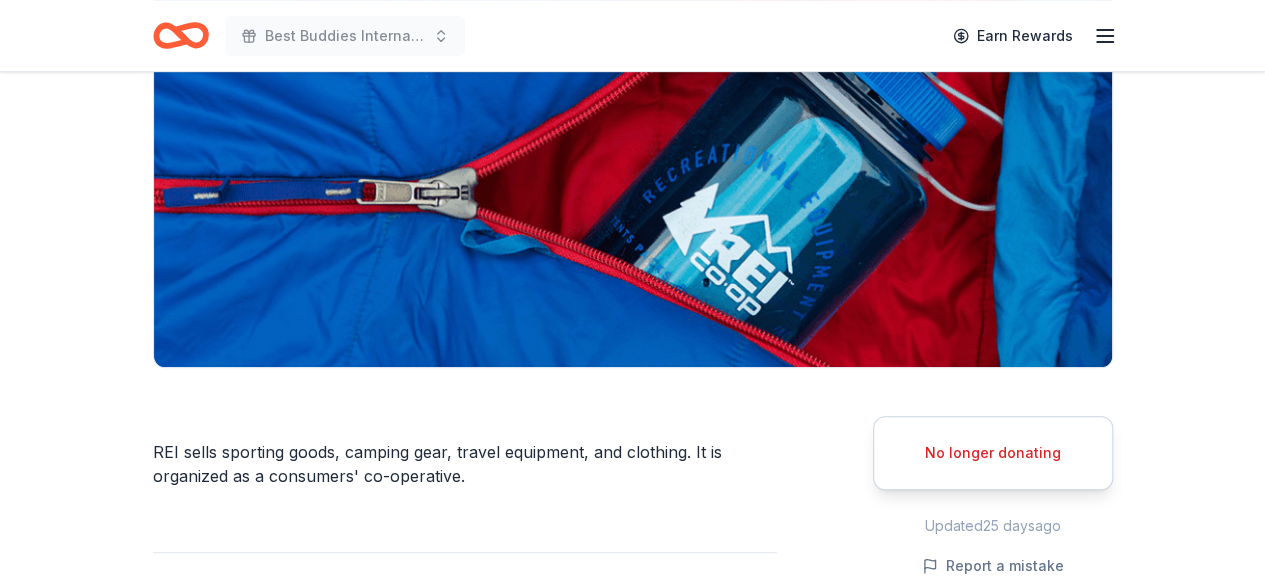 scroll, scrollTop: 280, scrollLeft: 0, axis: vertical 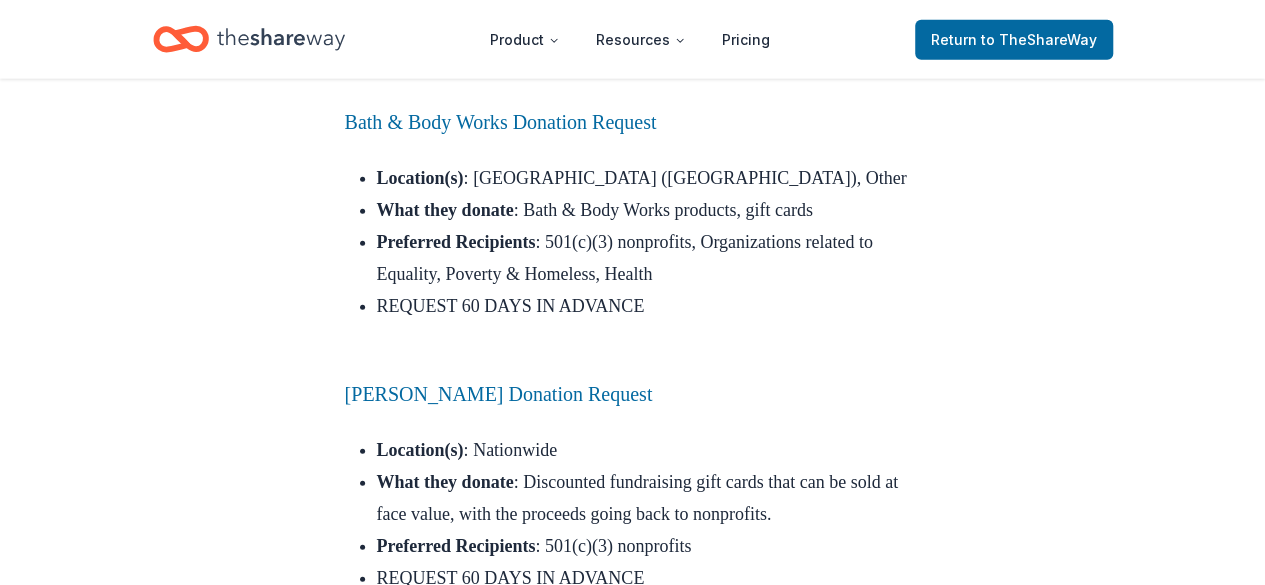 click on "Tips & Tricks [DATE] 1000+ Companies with Online Donation Requests Discover companies that give in-kind donations to nonprofits, including airline, hotel, and restaurant donation requests
Companies marked with a ⭐ are top donors. Top donors have  five or more approved donations and a 20% or higher approval rate on TheShareWay.
If you need templates for applying to donors, check out our  sample donation request letter .
Airlines
For more airlines that donate, check out our  airline donation request blog post .
Southwest Airlines Donation Request
Location(s) : Nationwide
What they donate : Travel and cash gifts
Preferred Recipients :  501(c)(3) nonprofits
DONATIONS TEMPORARILY SUSPENDED DUE TO COVID
JetBlue Airlines Donation Request
Location(s) : Nationwide
What they donate : Depends on request, e.g. travel and cash gifts
Preferred Recipients : Organizations related to Education, Children, Environment & Sustainability
REQUEST 90+ DAYS IN ADVANCE" at bounding box center (632, -866) 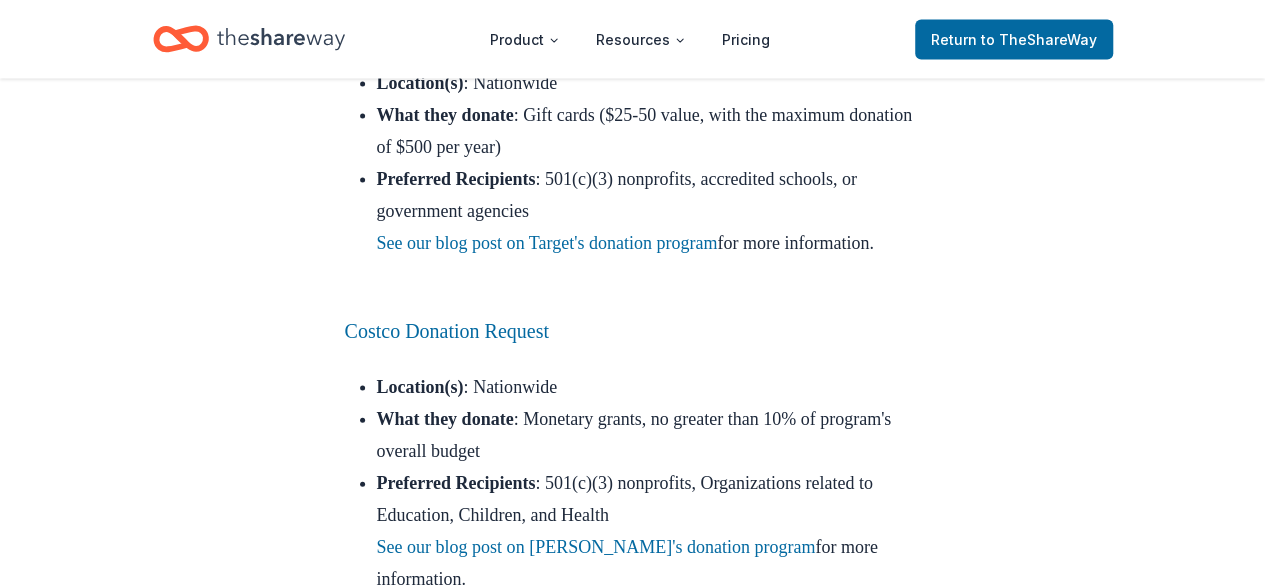 scroll, scrollTop: 17186, scrollLeft: 0, axis: vertical 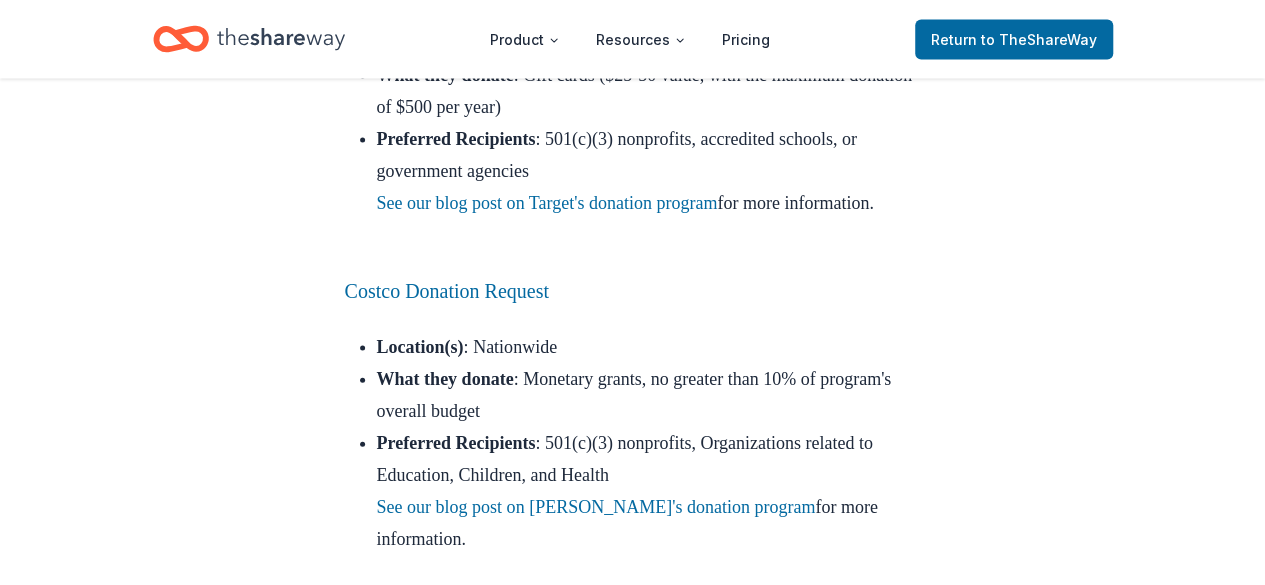 click on "Knit Picks Donation Request" at bounding box center [461, 1955] 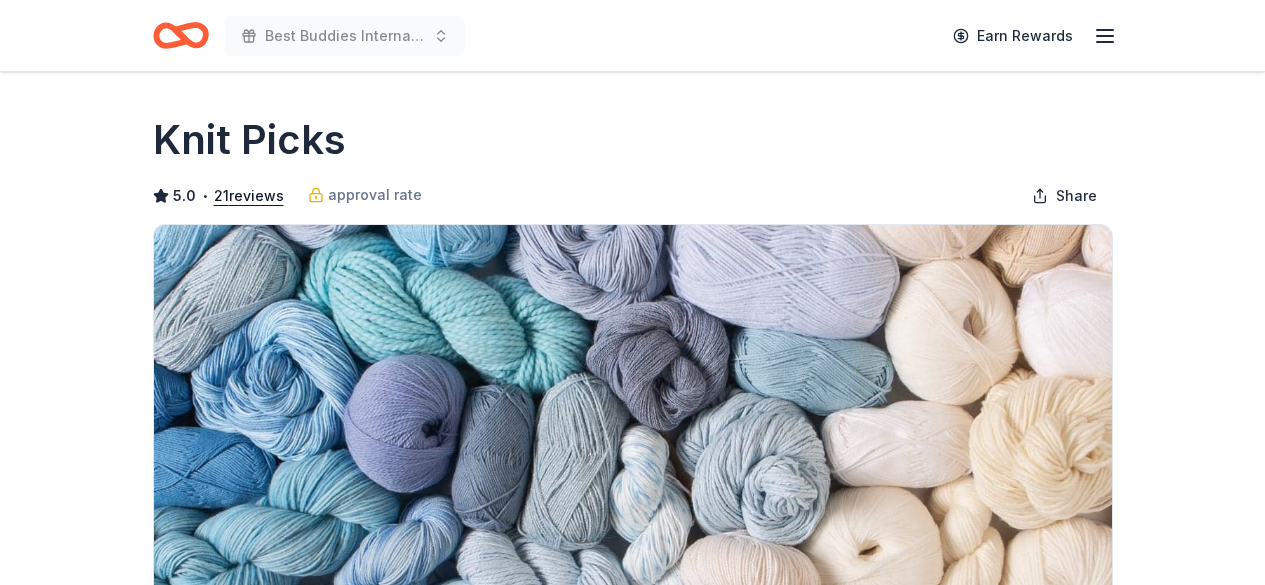 scroll, scrollTop: 0, scrollLeft: 0, axis: both 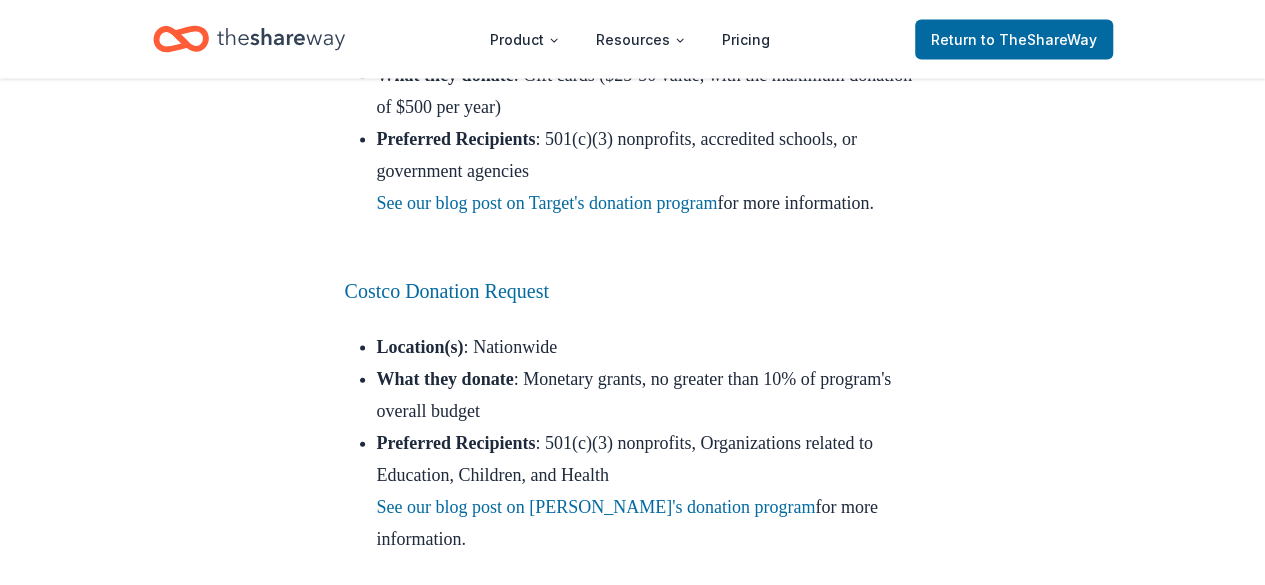 click on "What they donate : Educational knitting materials, knitting products, product auction baskets" at bounding box center [649, 2059] 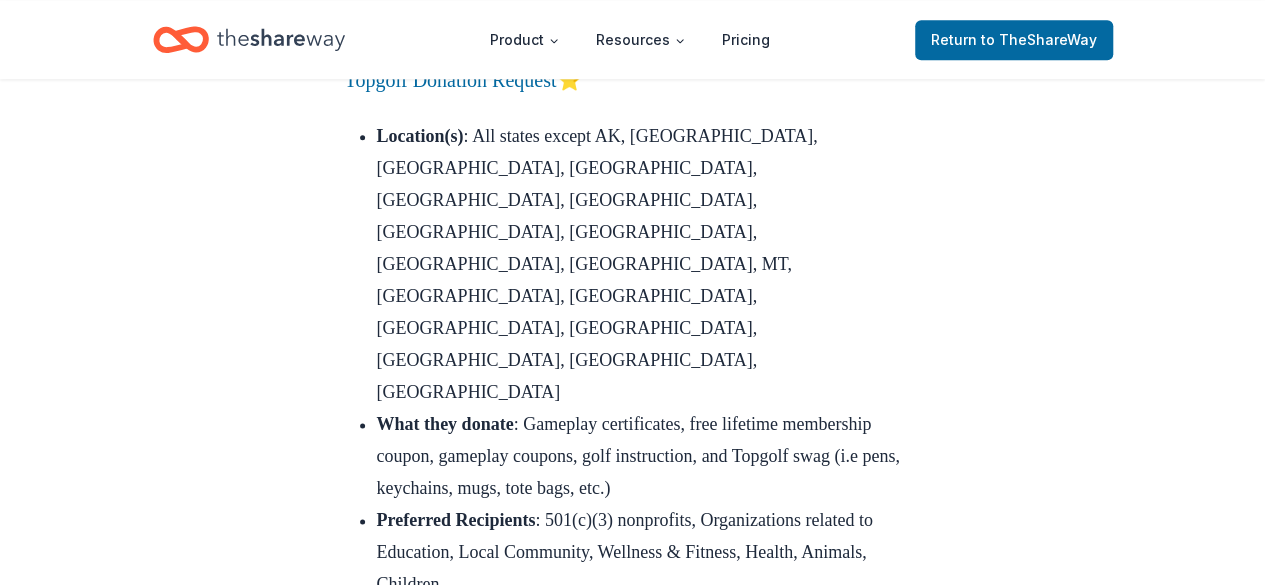 scroll, scrollTop: 23896, scrollLeft: 0, axis: vertical 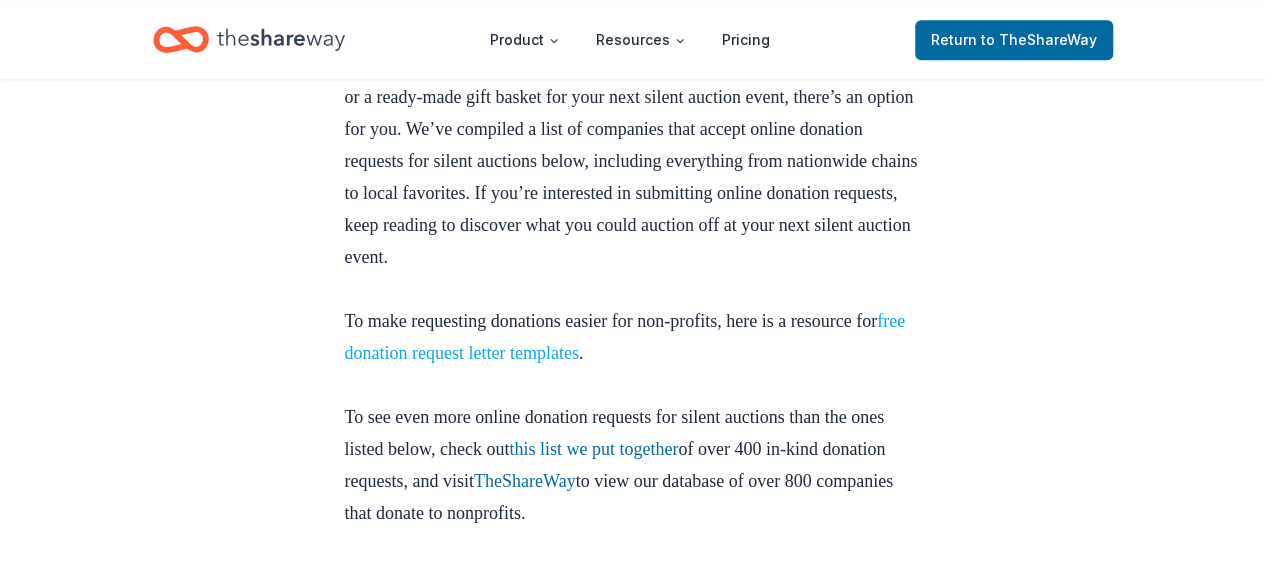 click on "free donation request letter templates" at bounding box center [625, 337] 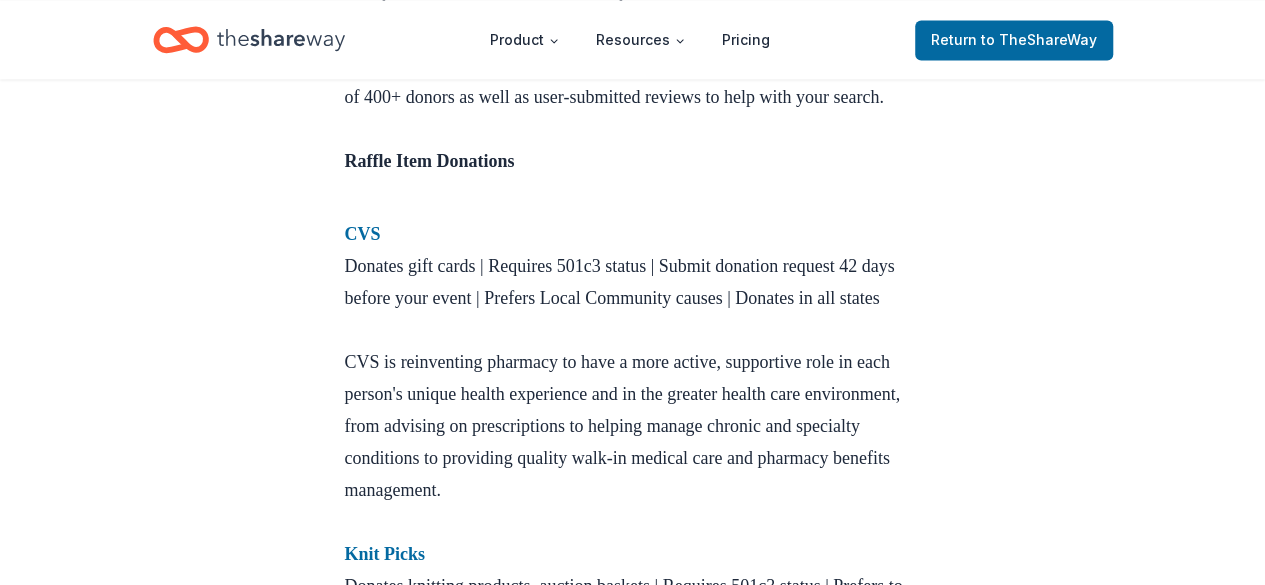 scroll, scrollTop: 1760, scrollLeft: 0, axis: vertical 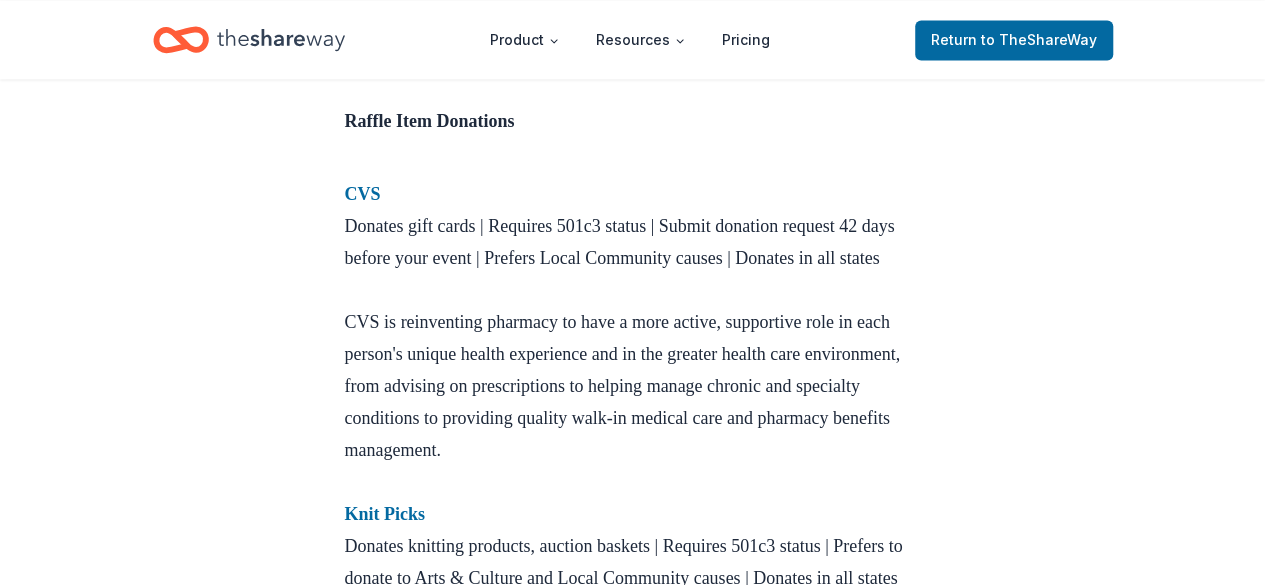 click on "CVS
Donates gift cards | Requires 501c3 status | Submit donation request 42 days before your event | Prefers Local Community causes | Donates in all states" at bounding box center (633, 241) 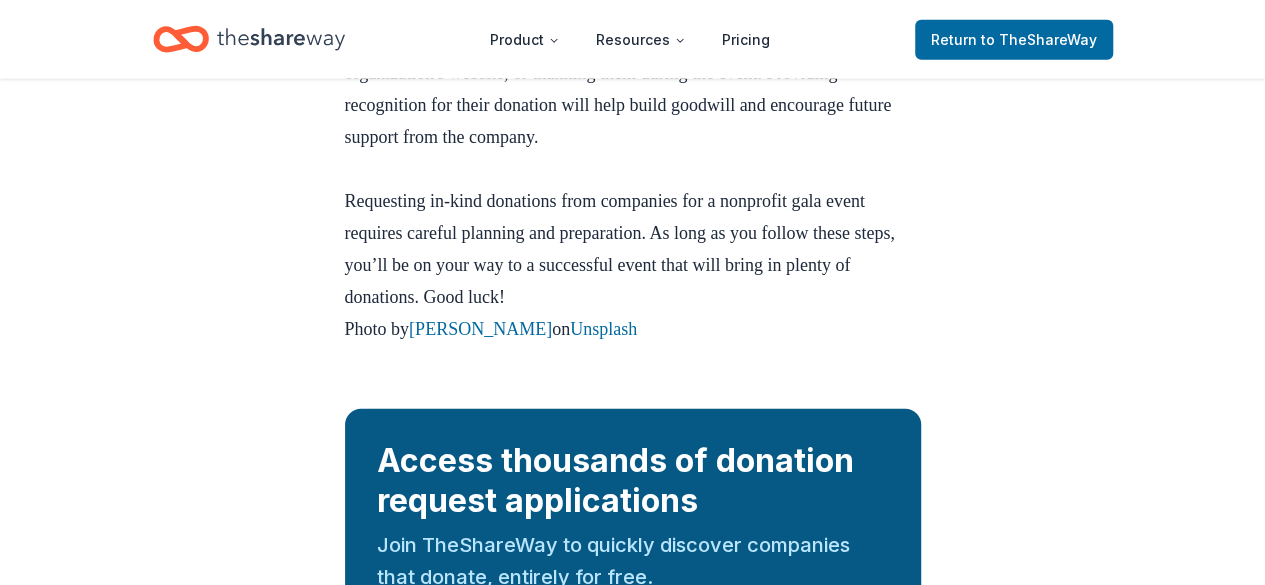 scroll, scrollTop: 6560, scrollLeft: 0, axis: vertical 